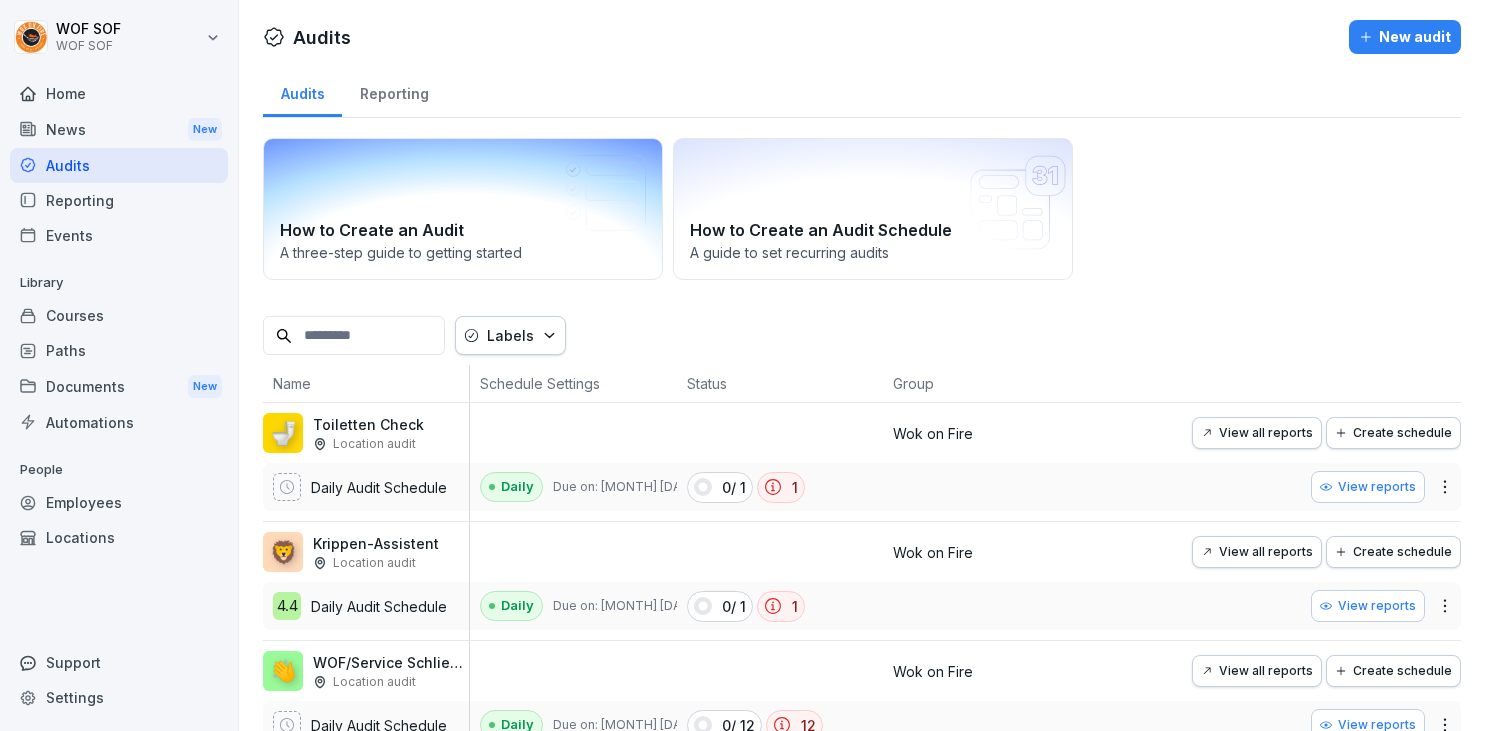 scroll, scrollTop: 0, scrollLeft: 0, axis: both 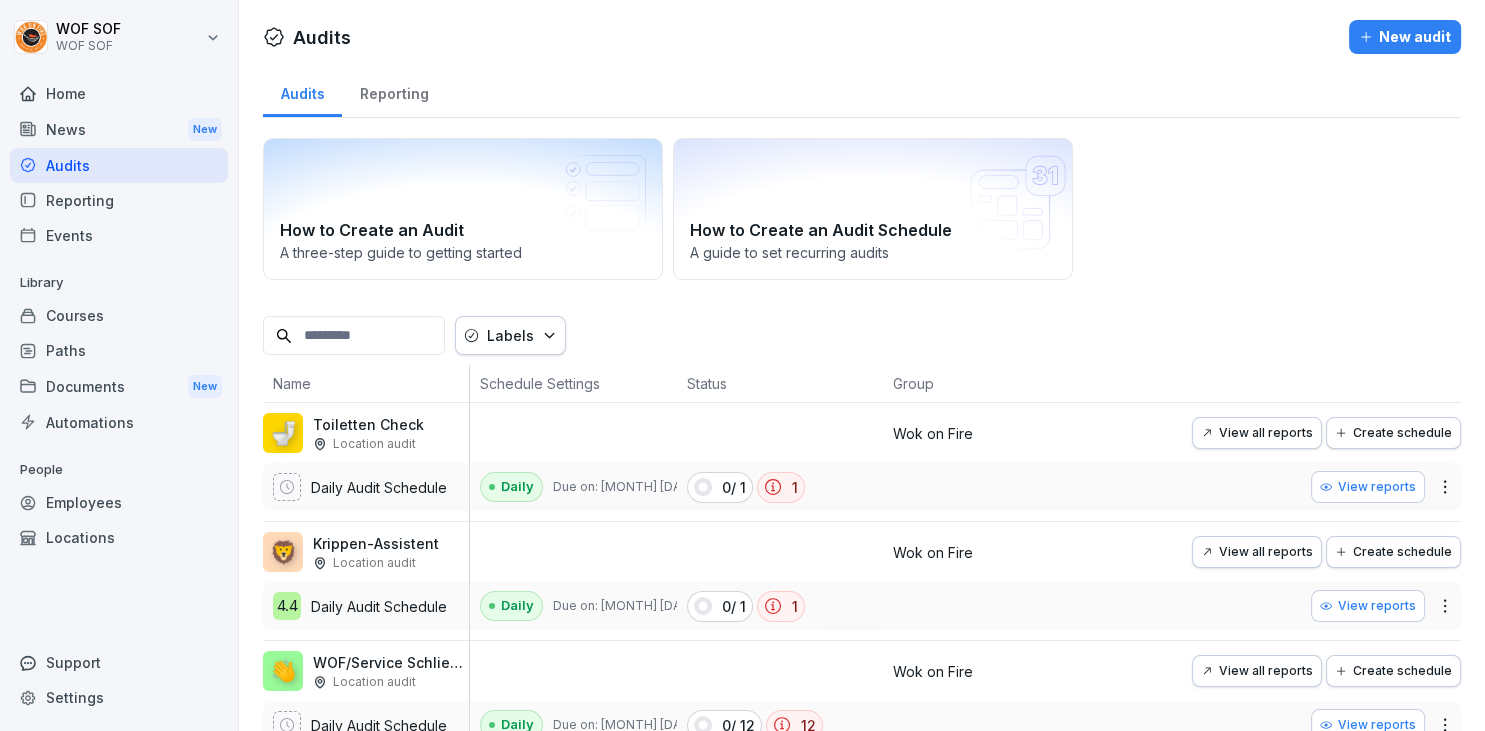 click at bounding box center (354, 335) 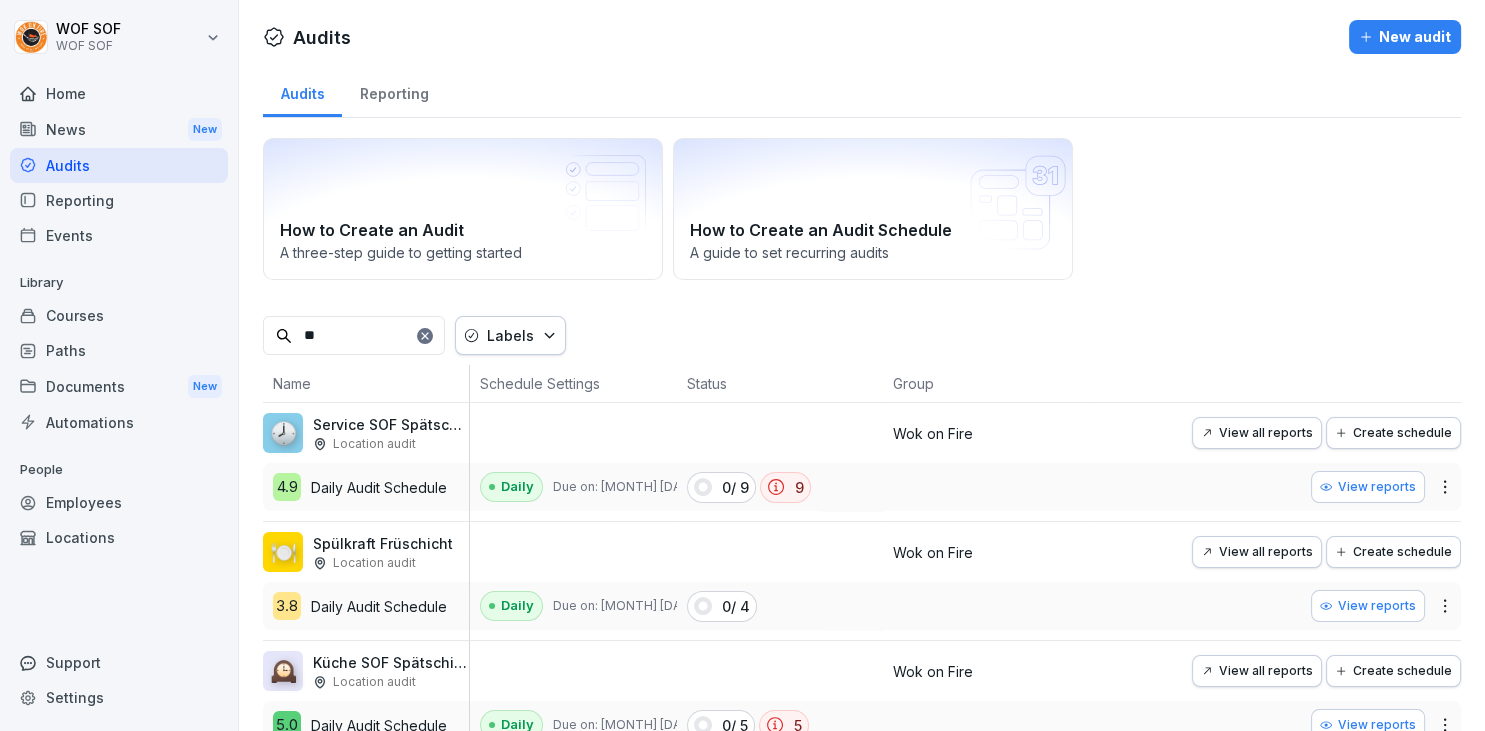type on "**" 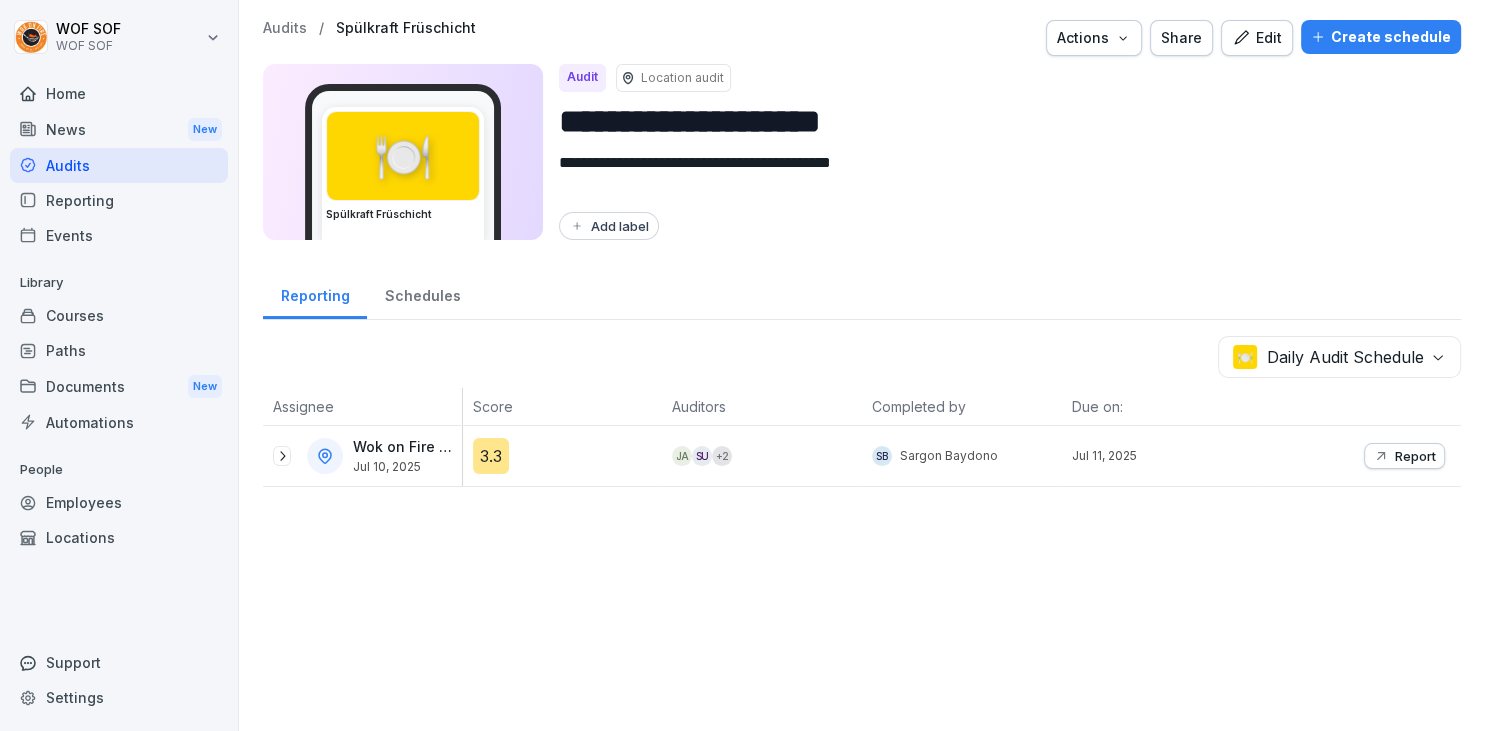 click on "Edit" at bounding box center (1257, 38) 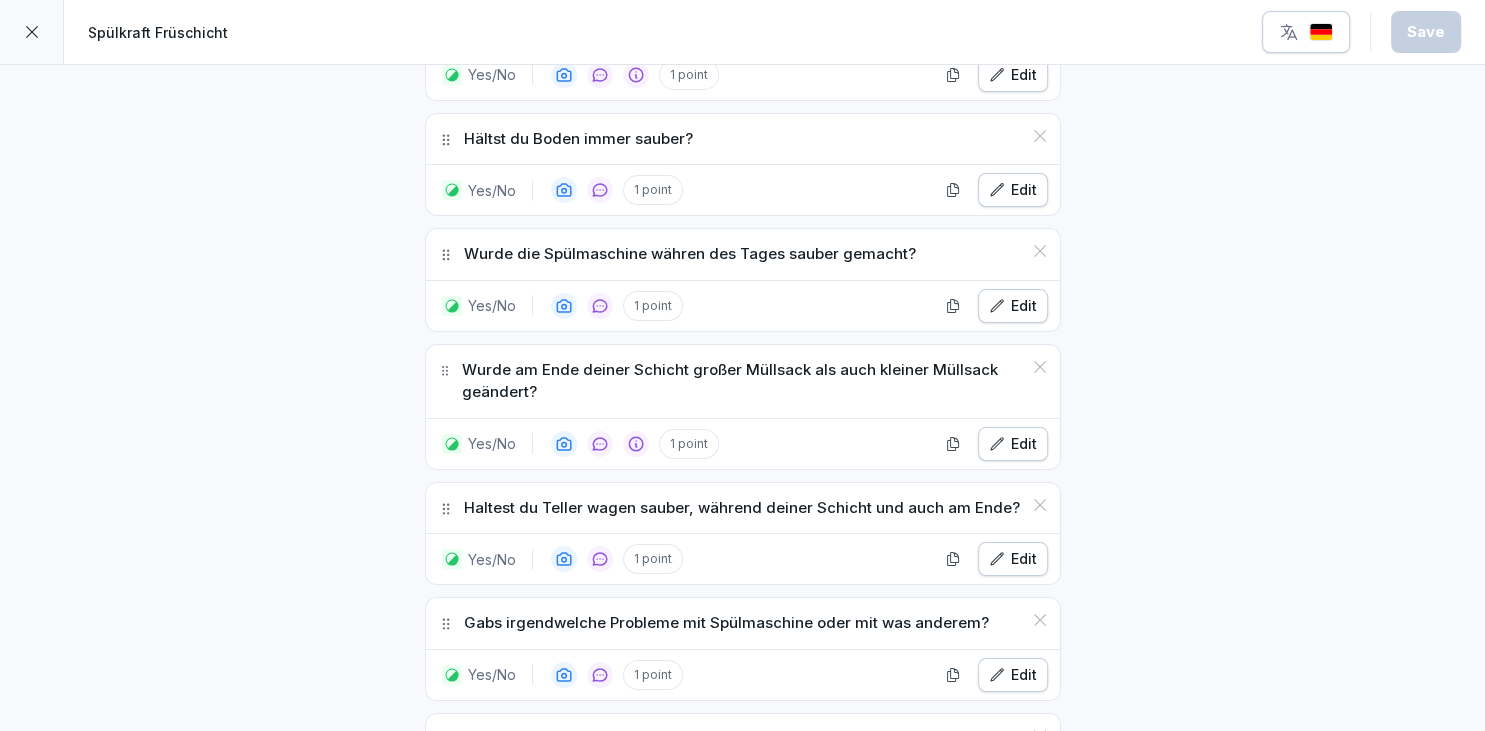 scroll, scrollTop: 662, scrollLeft: 0, axis: vertical 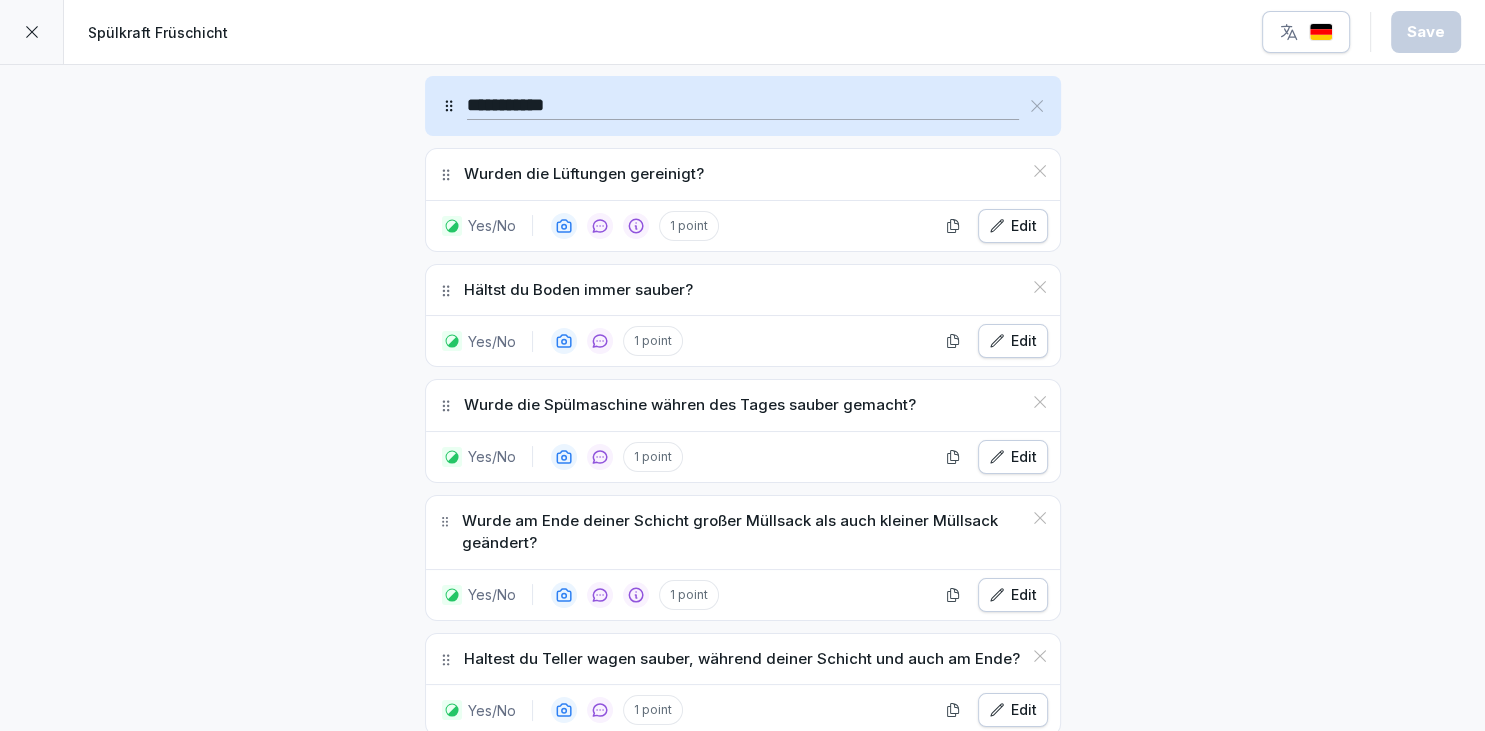 click 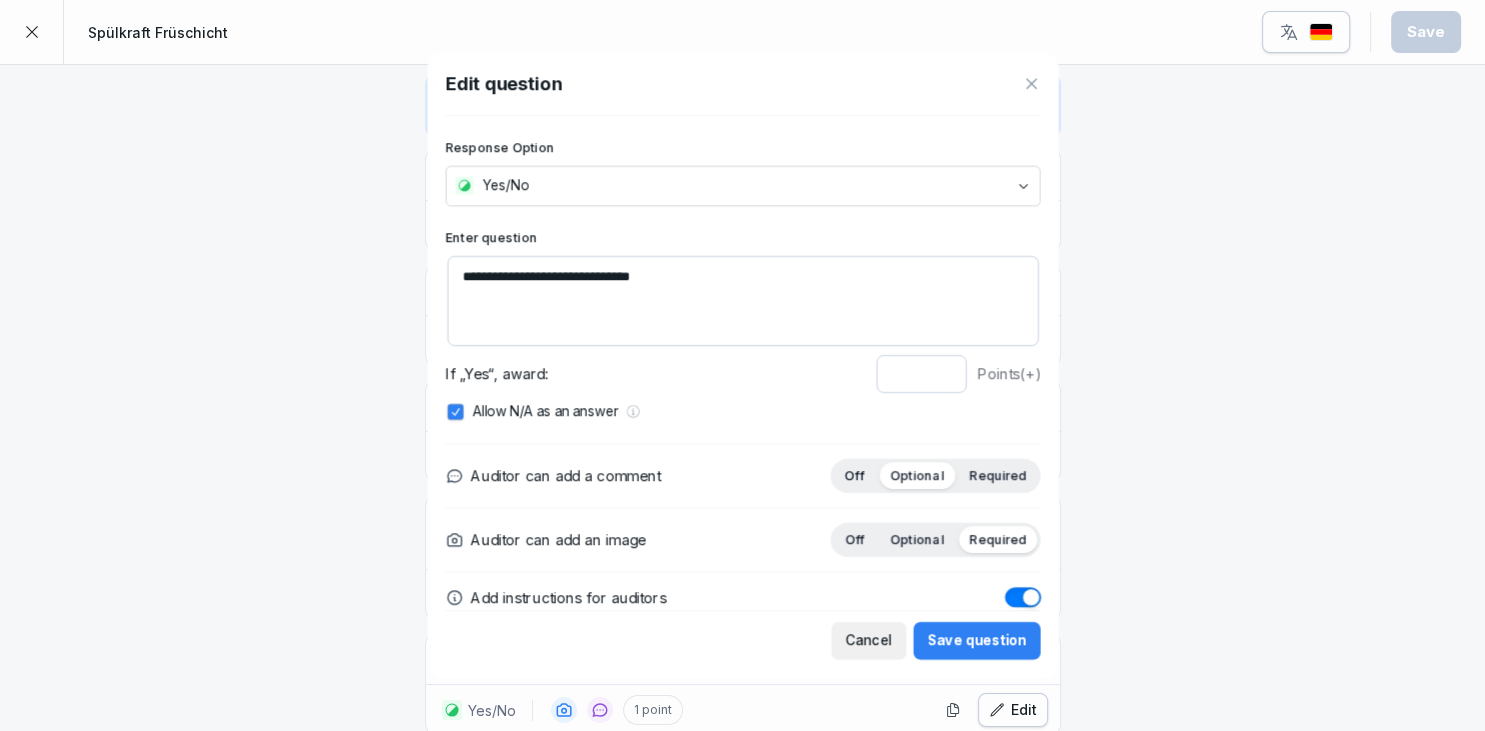 scroll, scrollTop: 662, scrollLeft: 0, axis: vertical 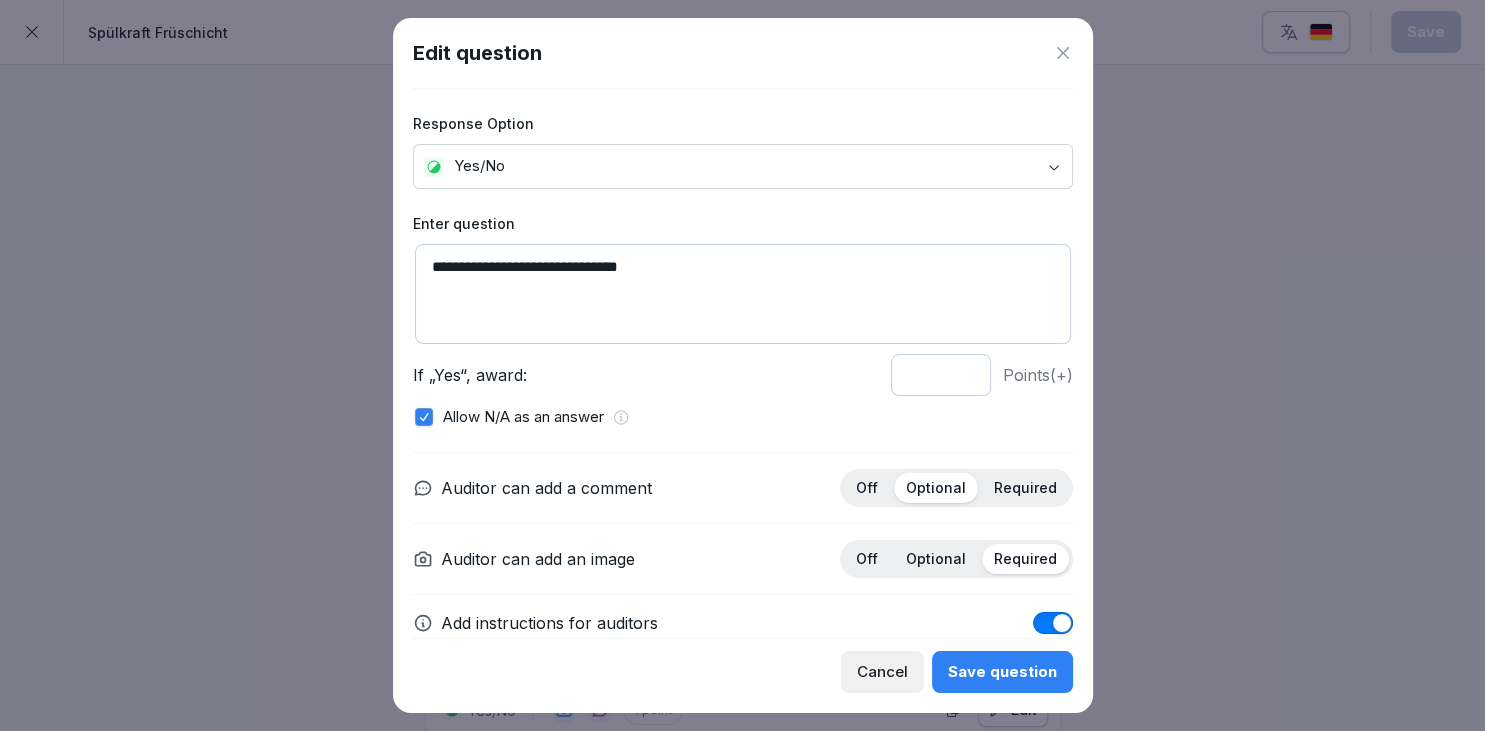 click on "Optional" at bounding box center (936, 559) 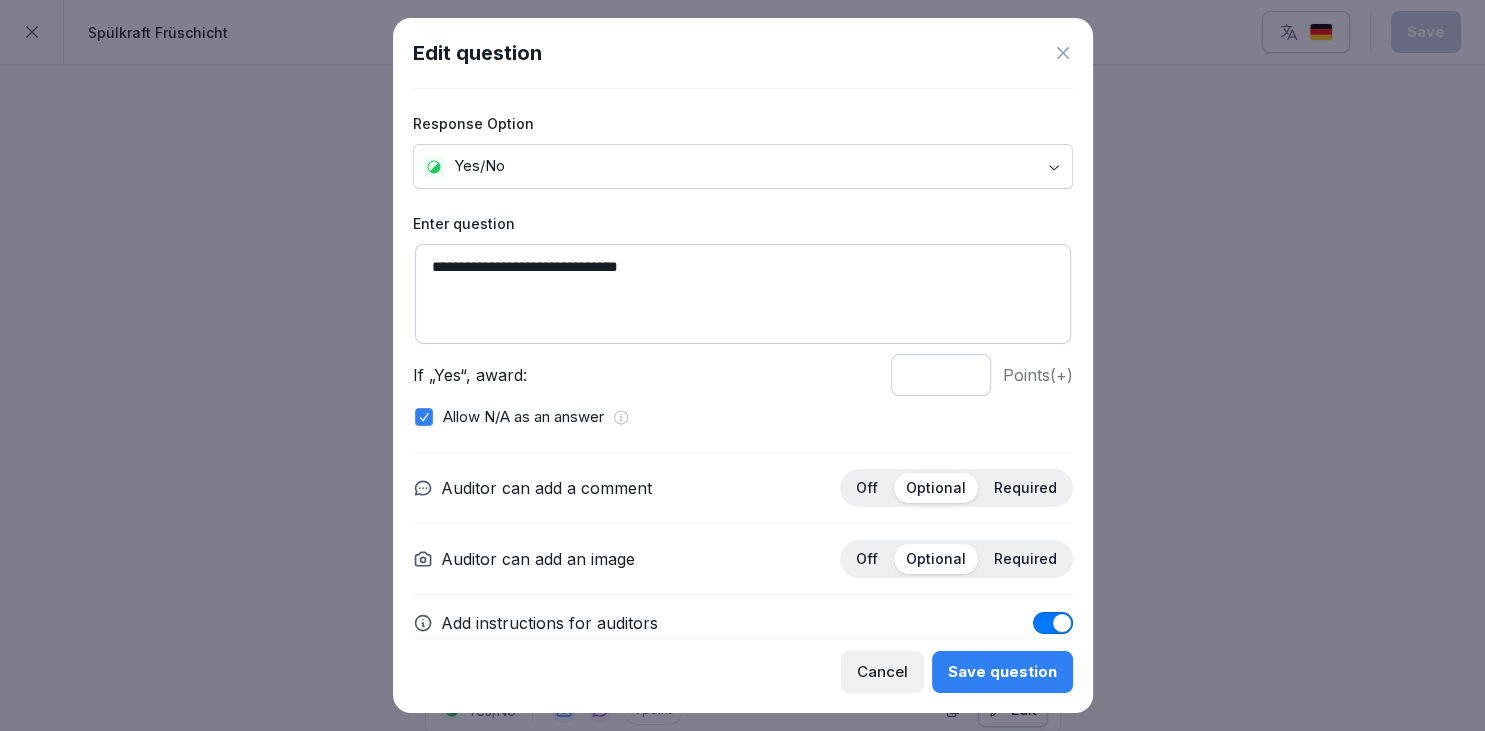 click on "Save question" at bounding box center (1002, 672) 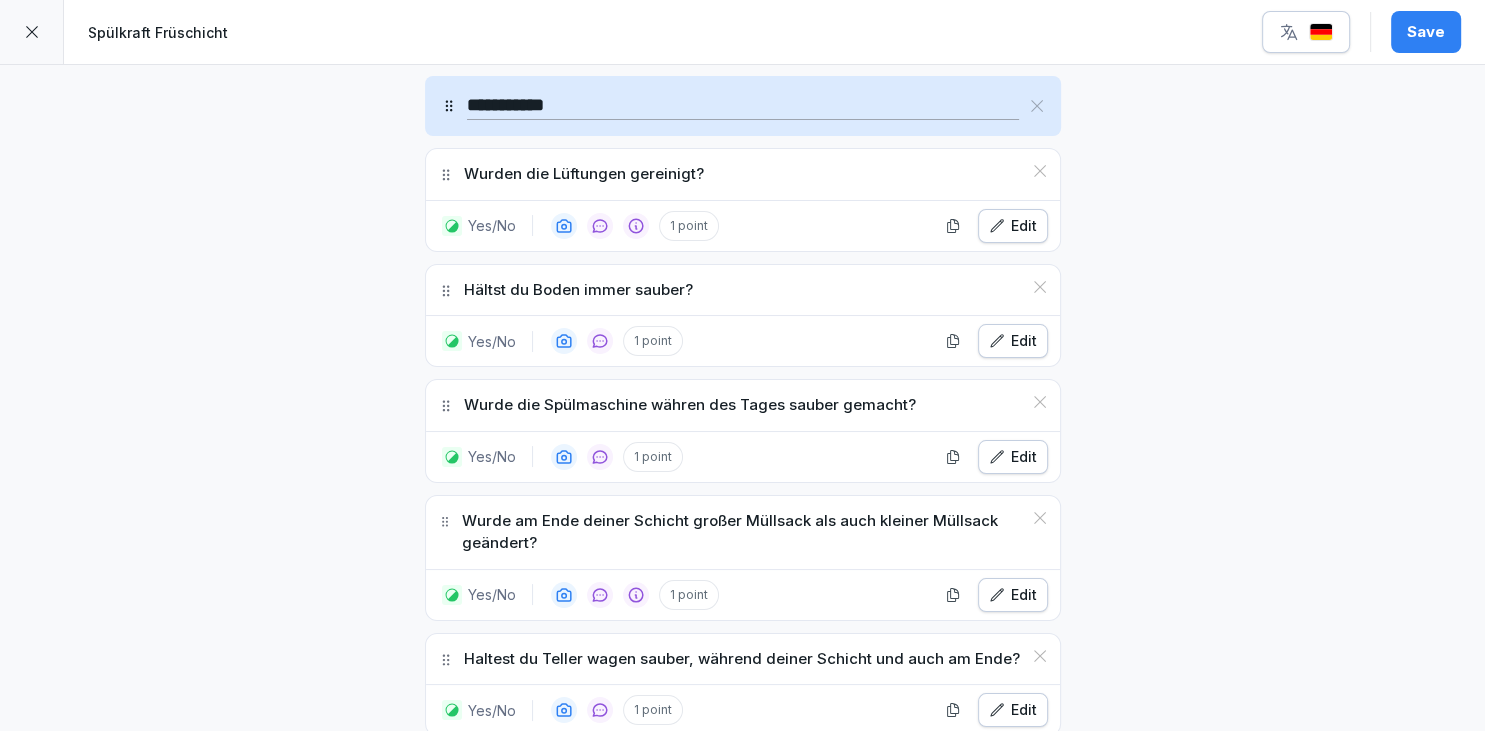scroll, scrollTop: 662, scrollLeft: 0, axis: vertical 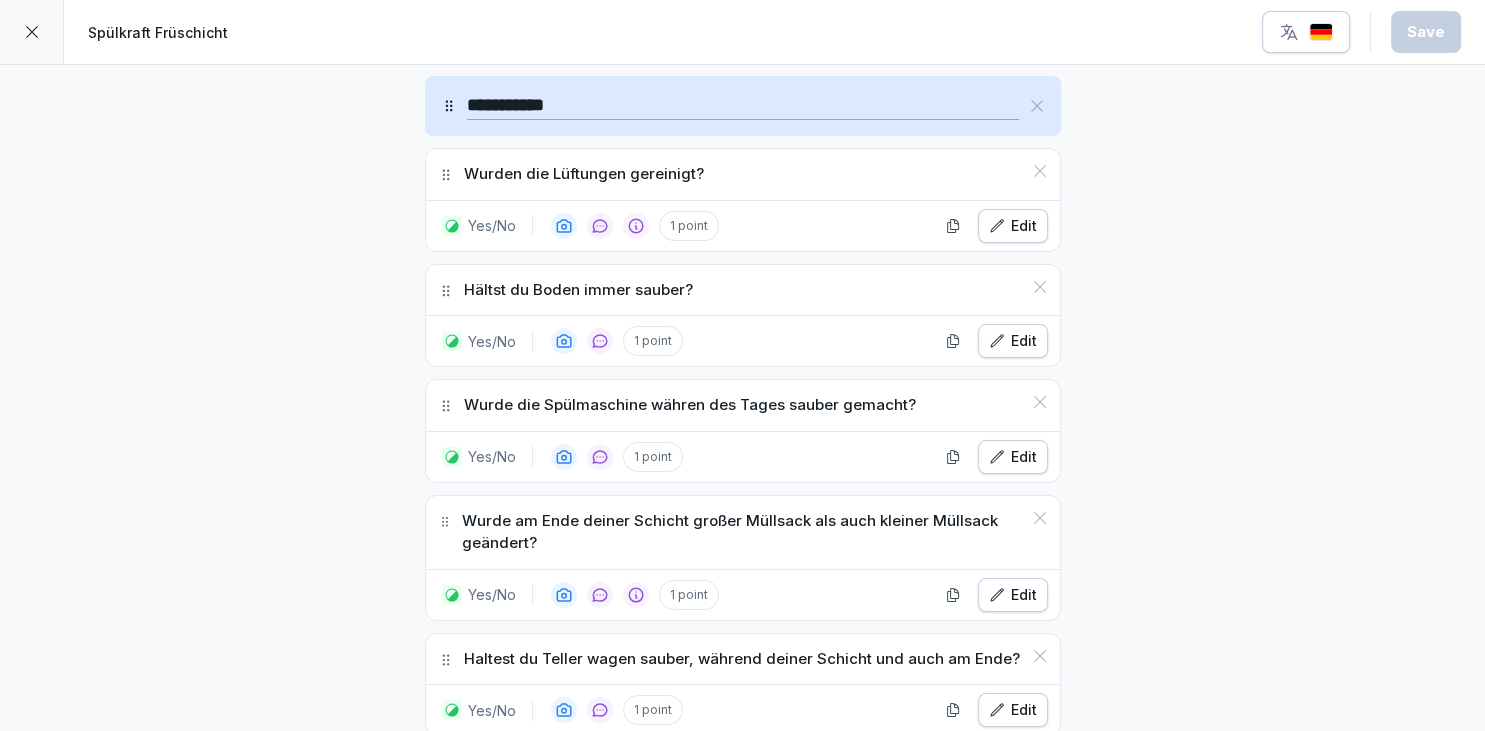 click at bounding box center (32, 32) 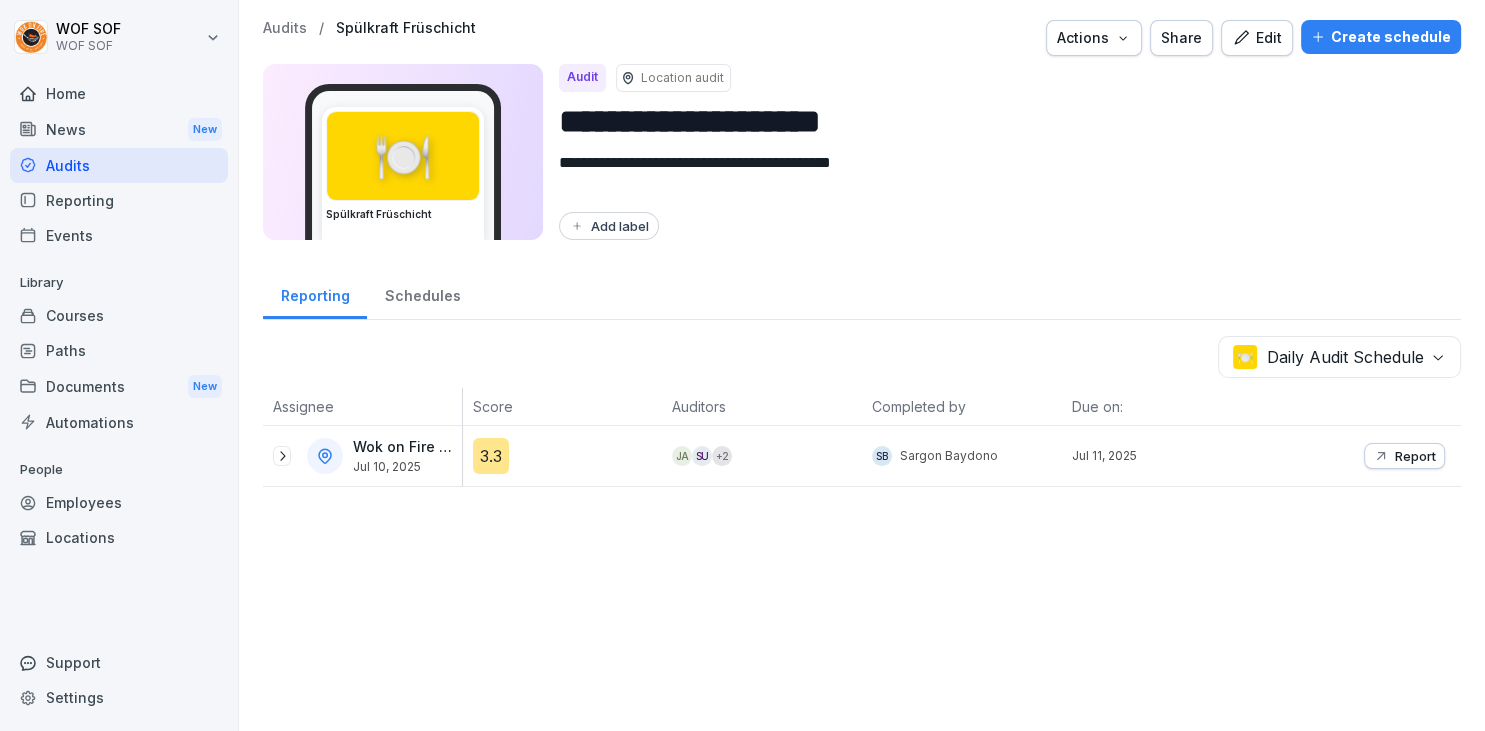 click on "**********" at bounding box center [1002, 175] 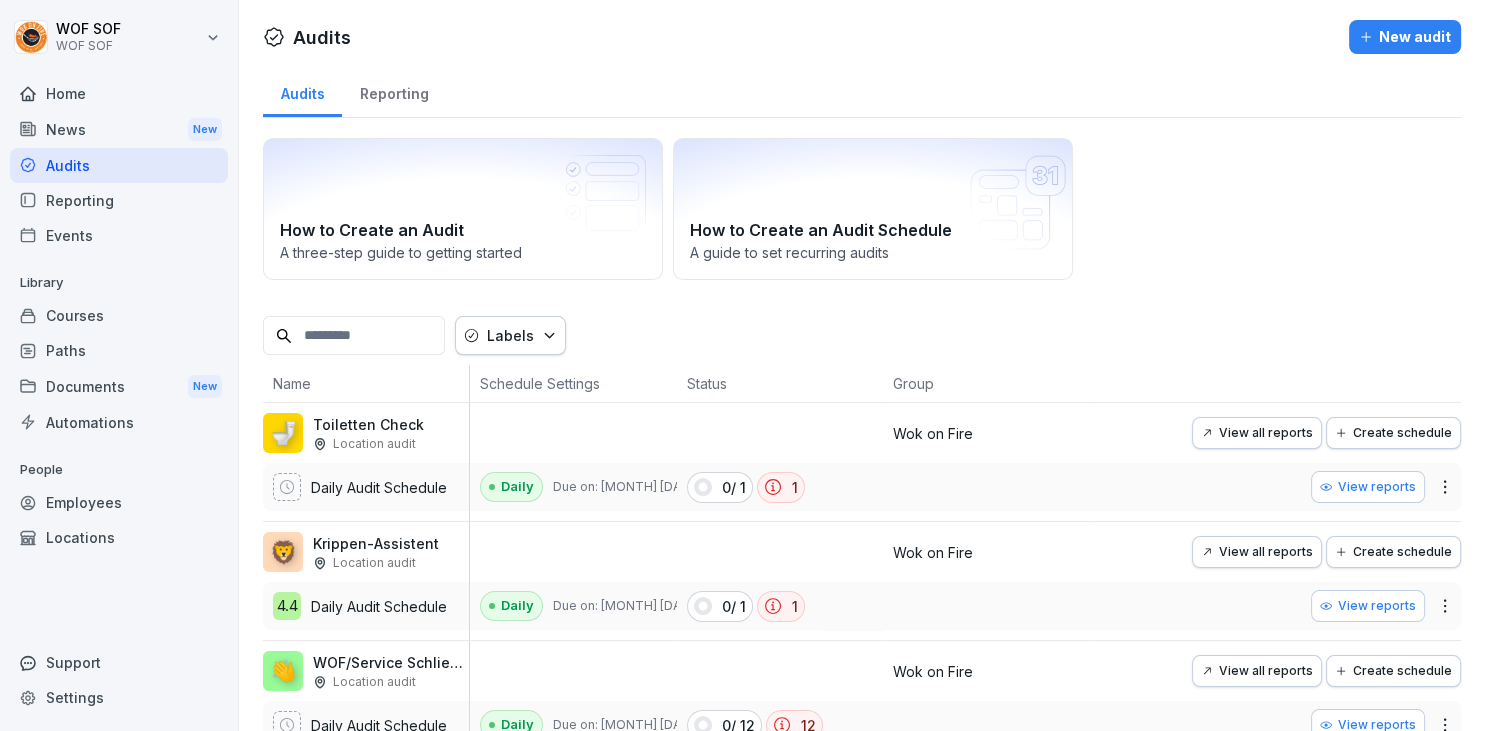 click at bounding box center (354, 335) 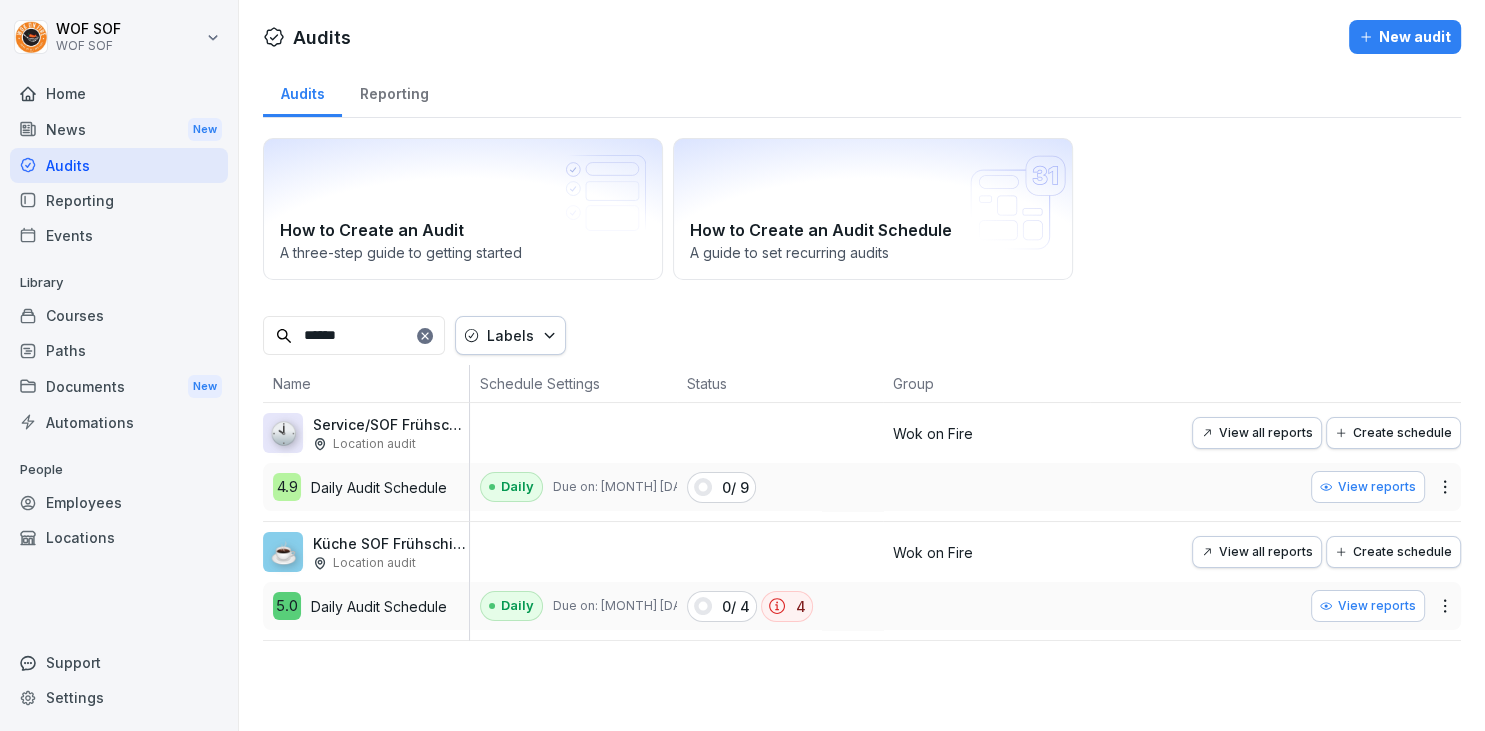 type on "******" 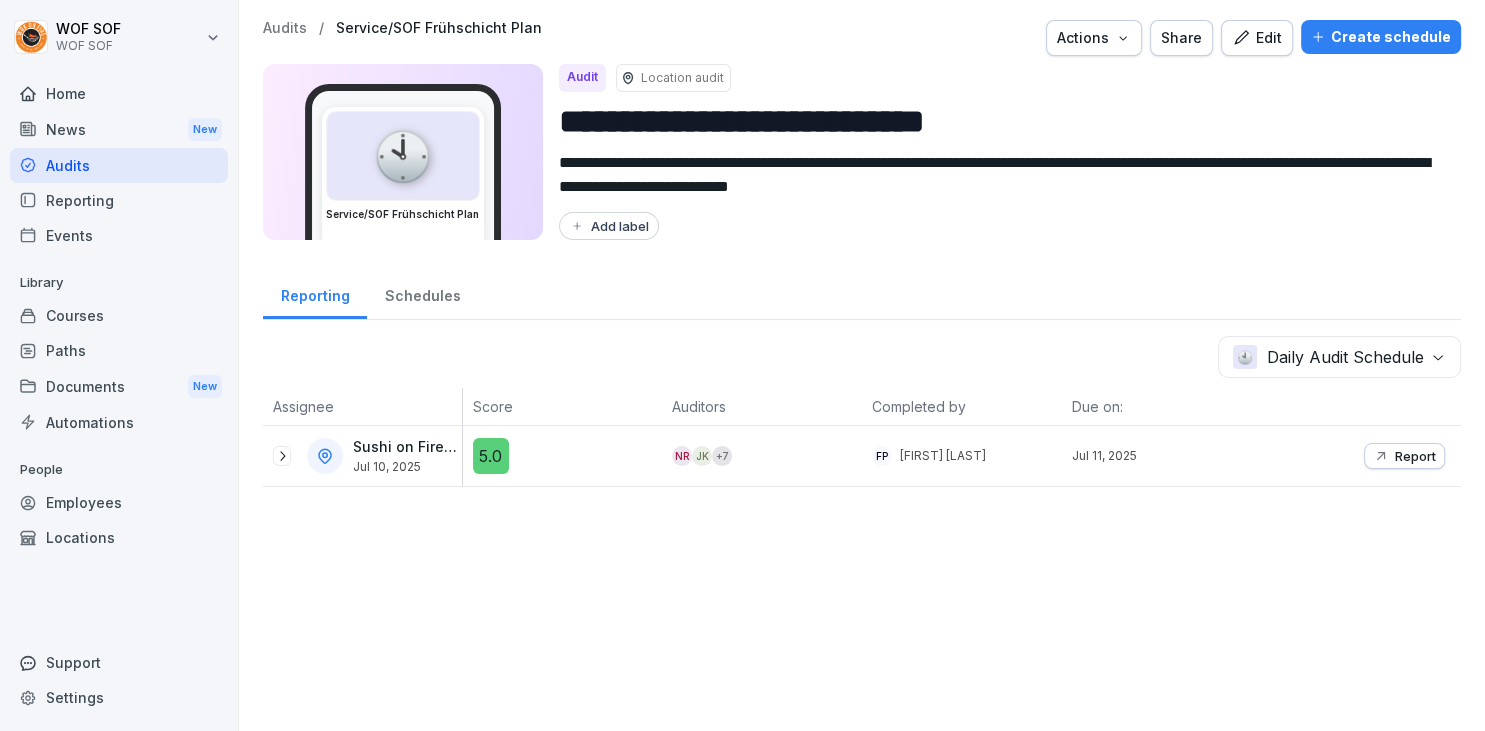 click on "Edit" at bounding box center (1257, 38) 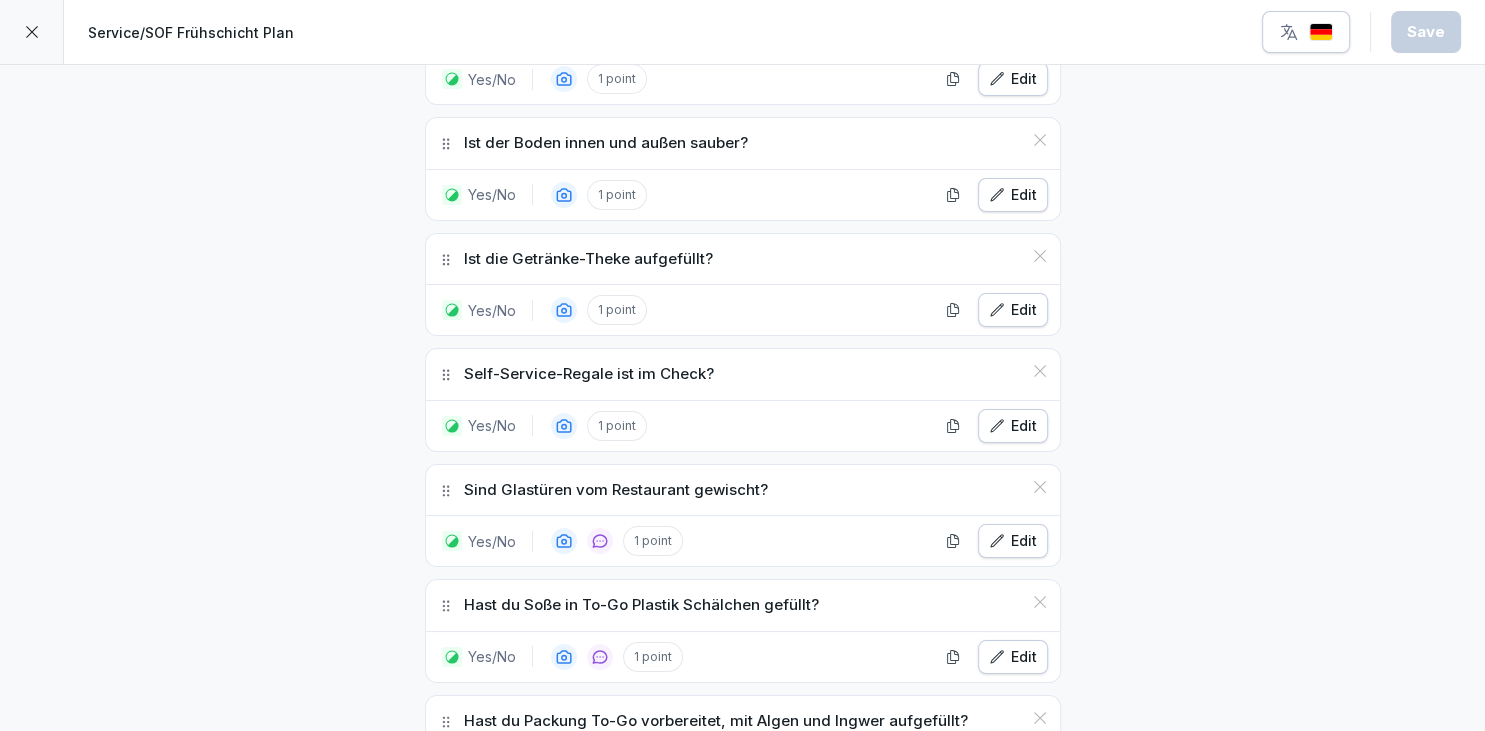 scroll, scrollTop: 1334, scrollLeft: 0, axis: vertical 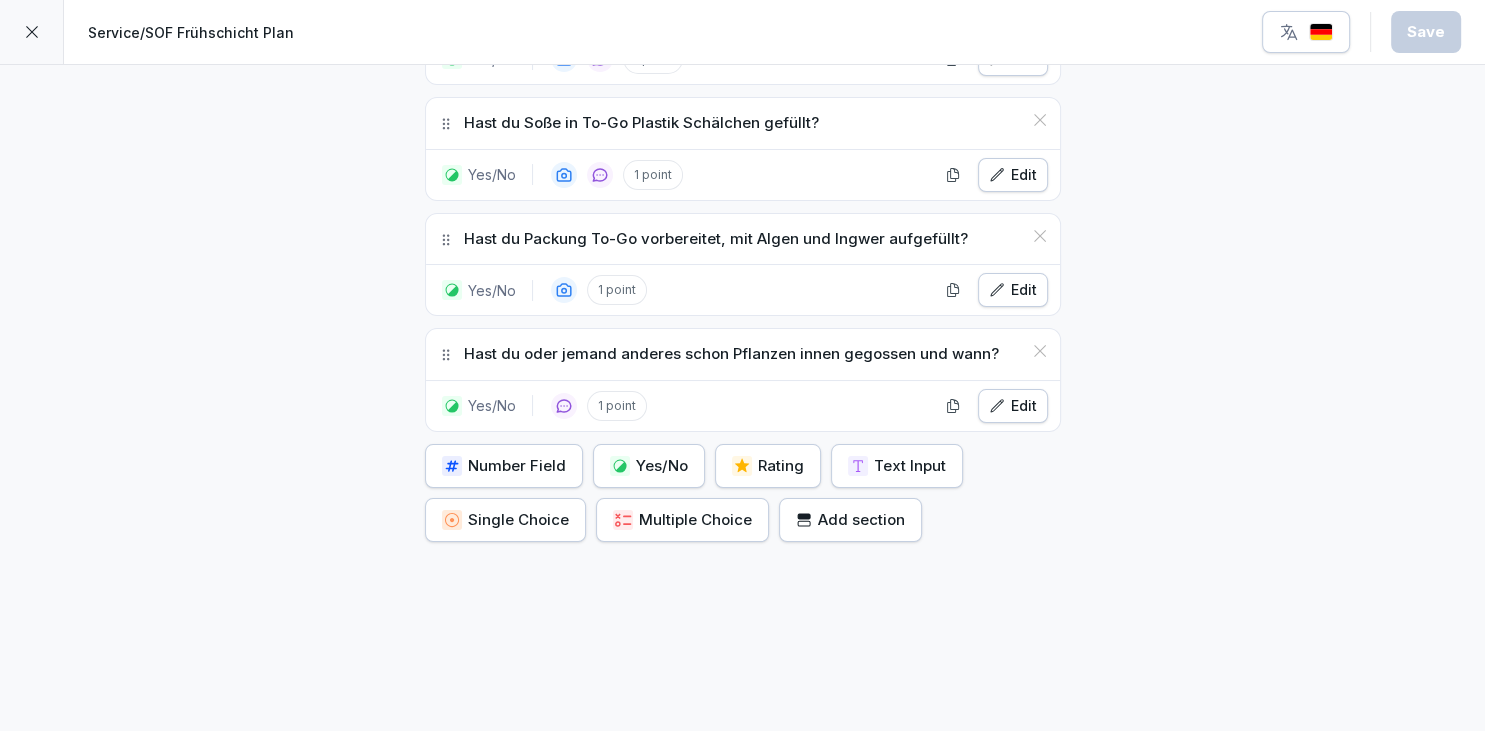 click at bounding box center [1306, 32] 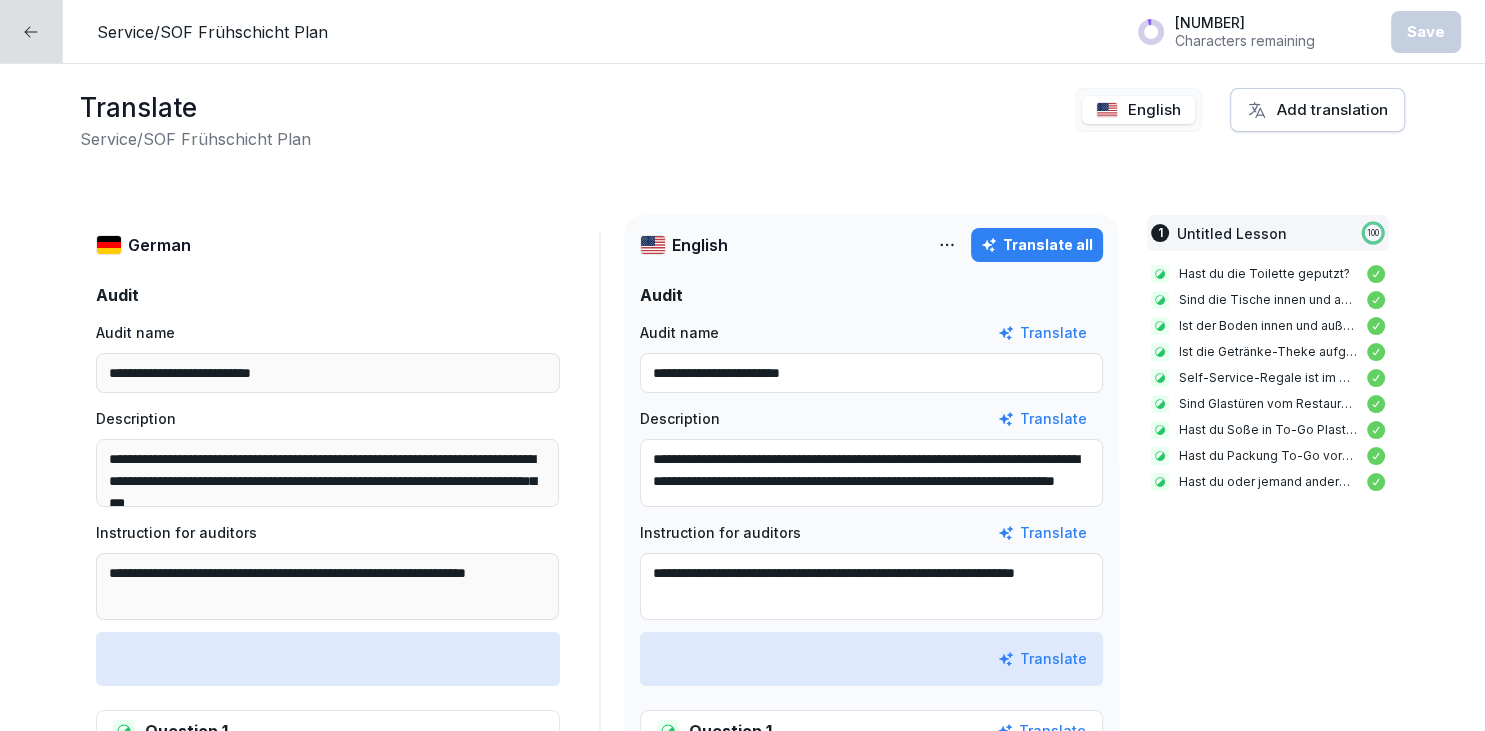 click on "Translate all" at bounding box center [1037, 245] 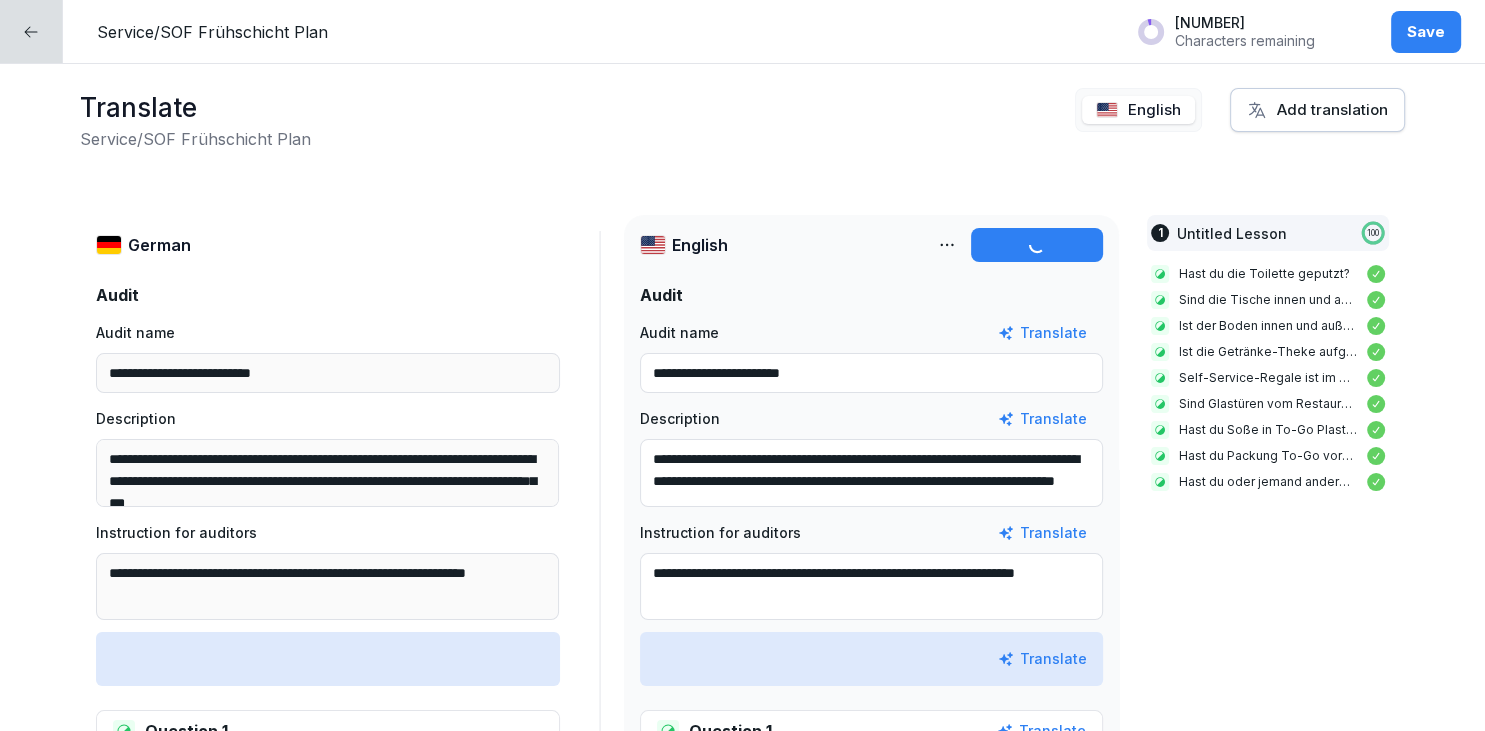type on "**********" 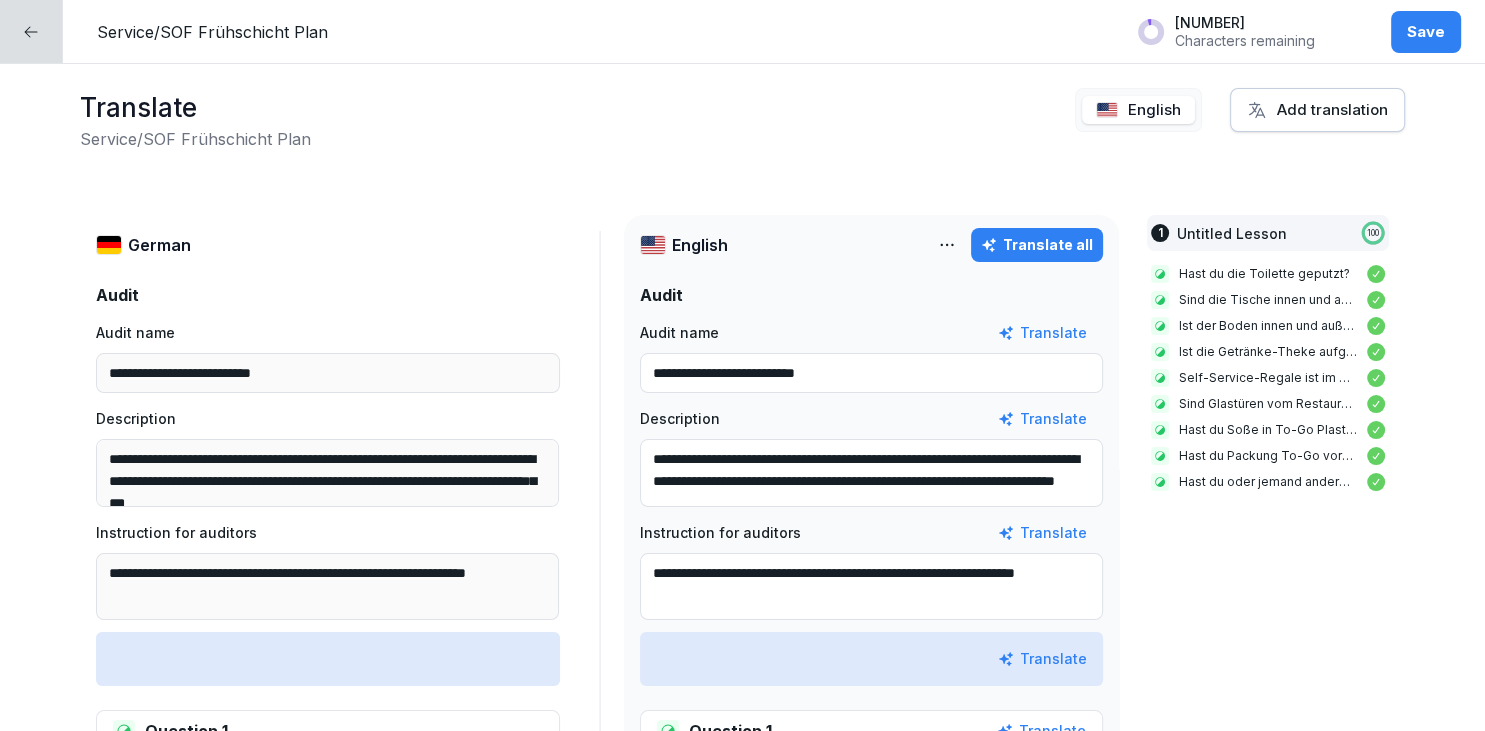 click on "English" at bounding box center [1138, 110] 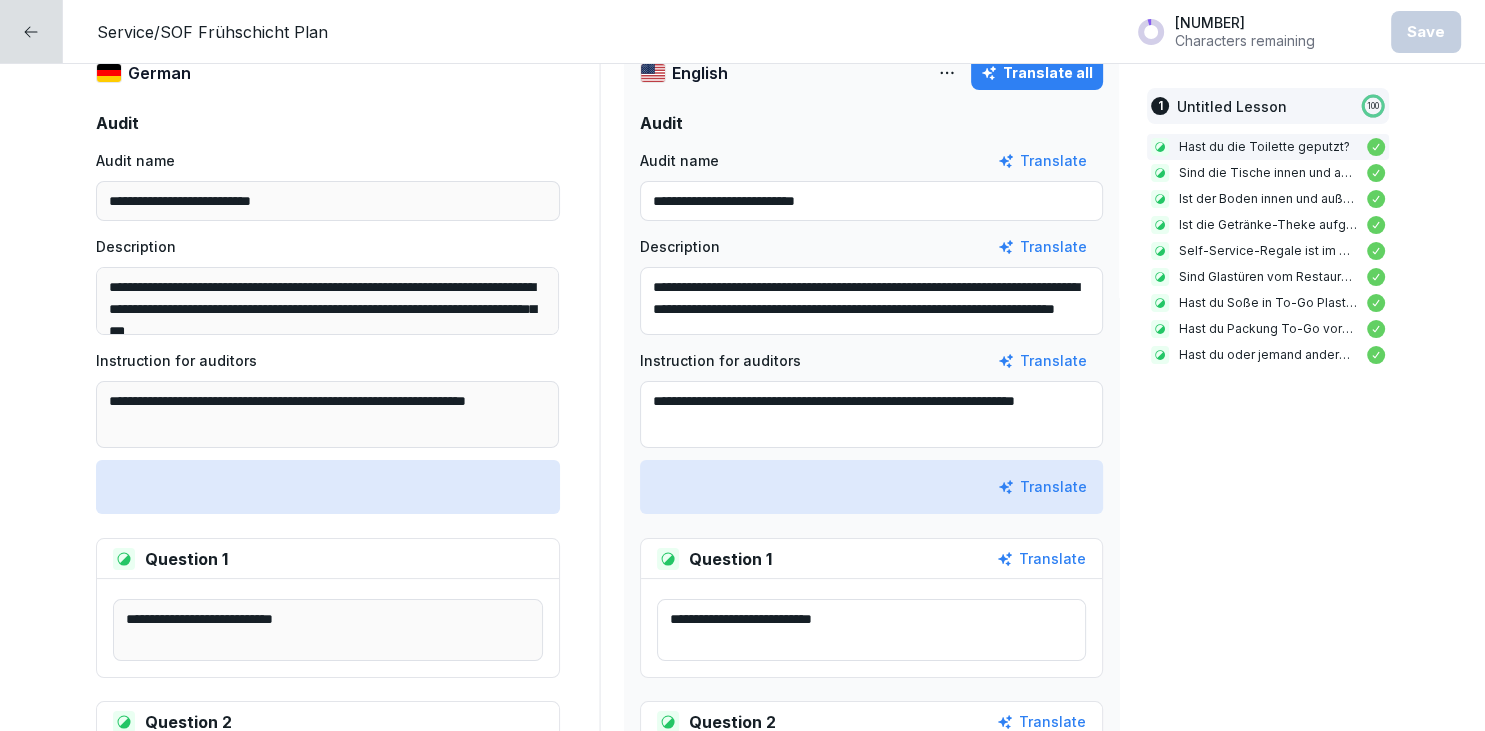 scroll, scrollTop: 0, scrollLeft: 0, axis: both 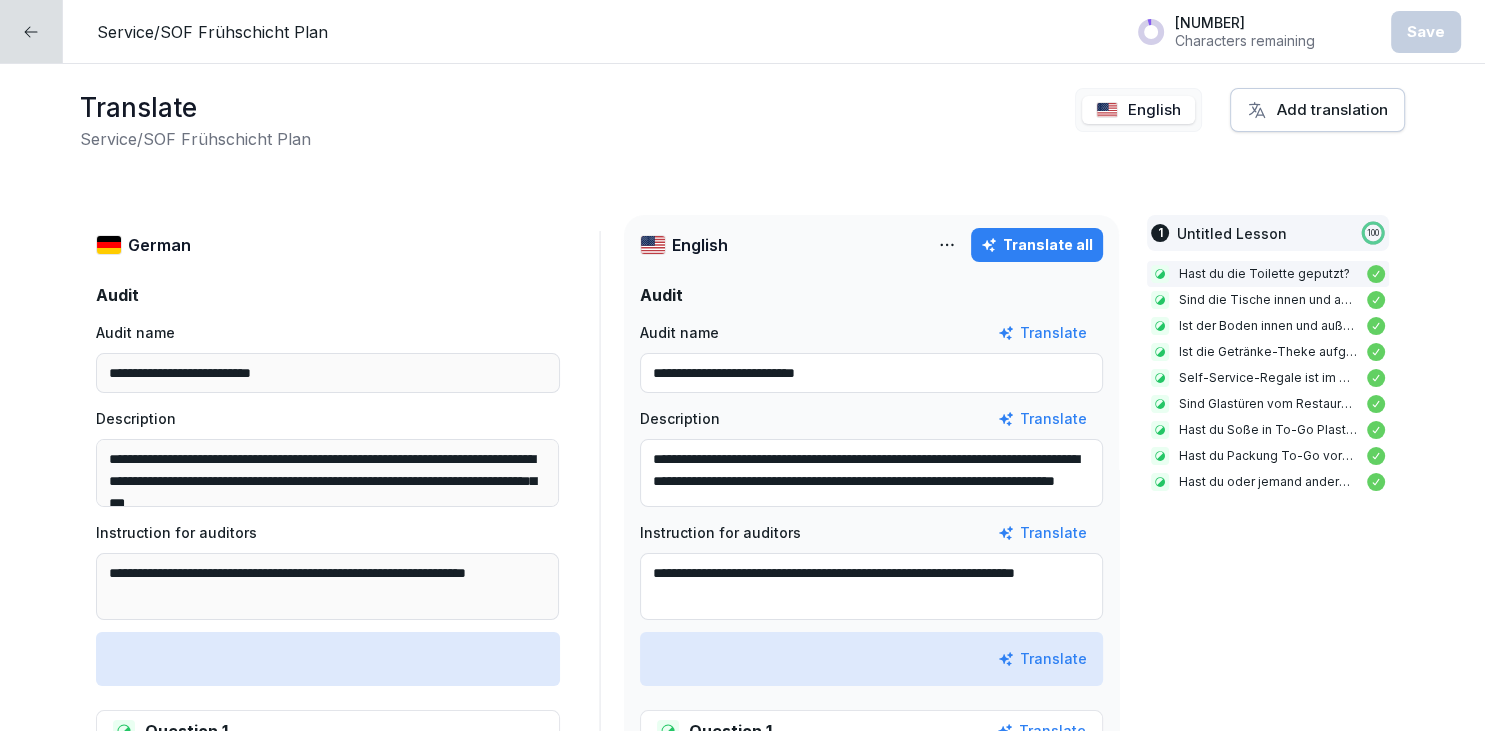 click at bounding box center [31, 31] 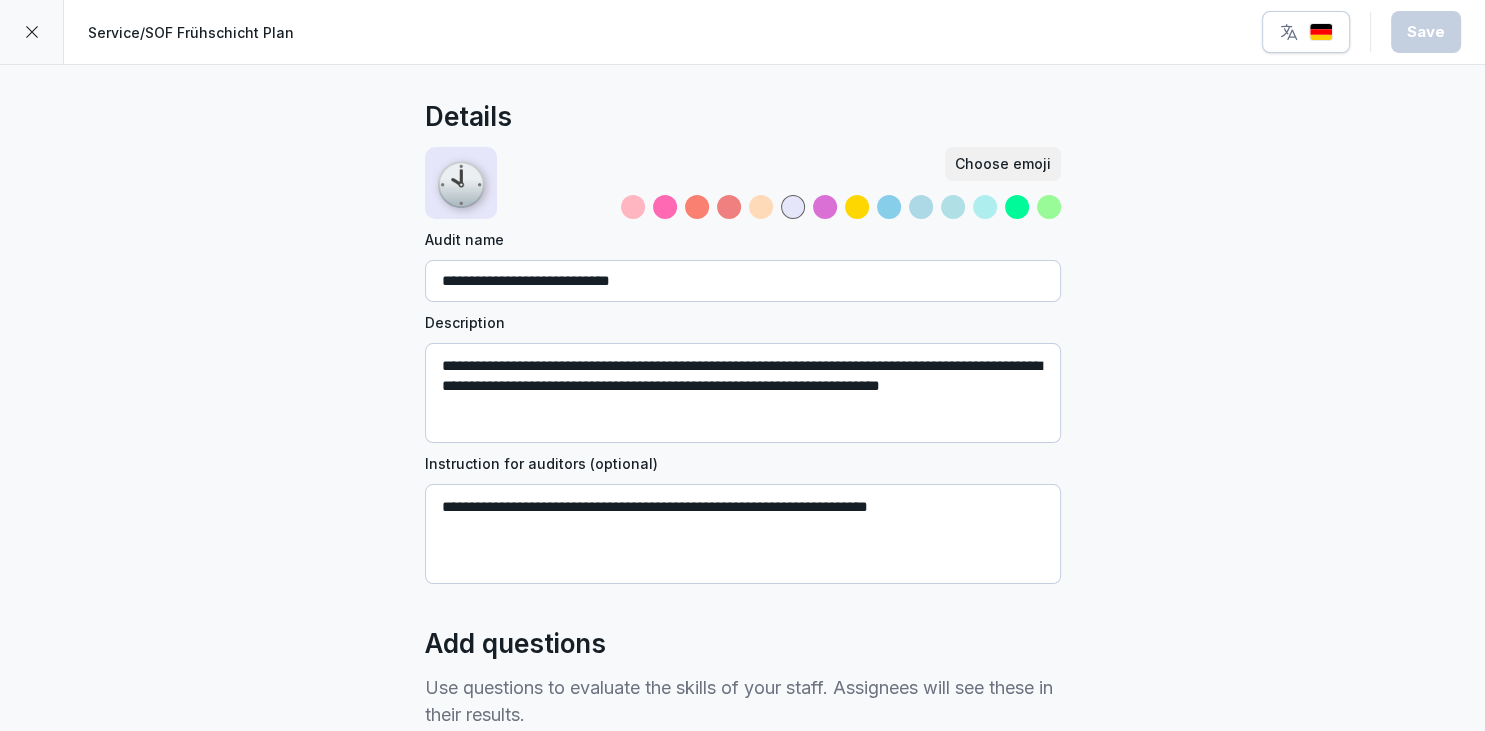 click at bounding box center [32, 32] 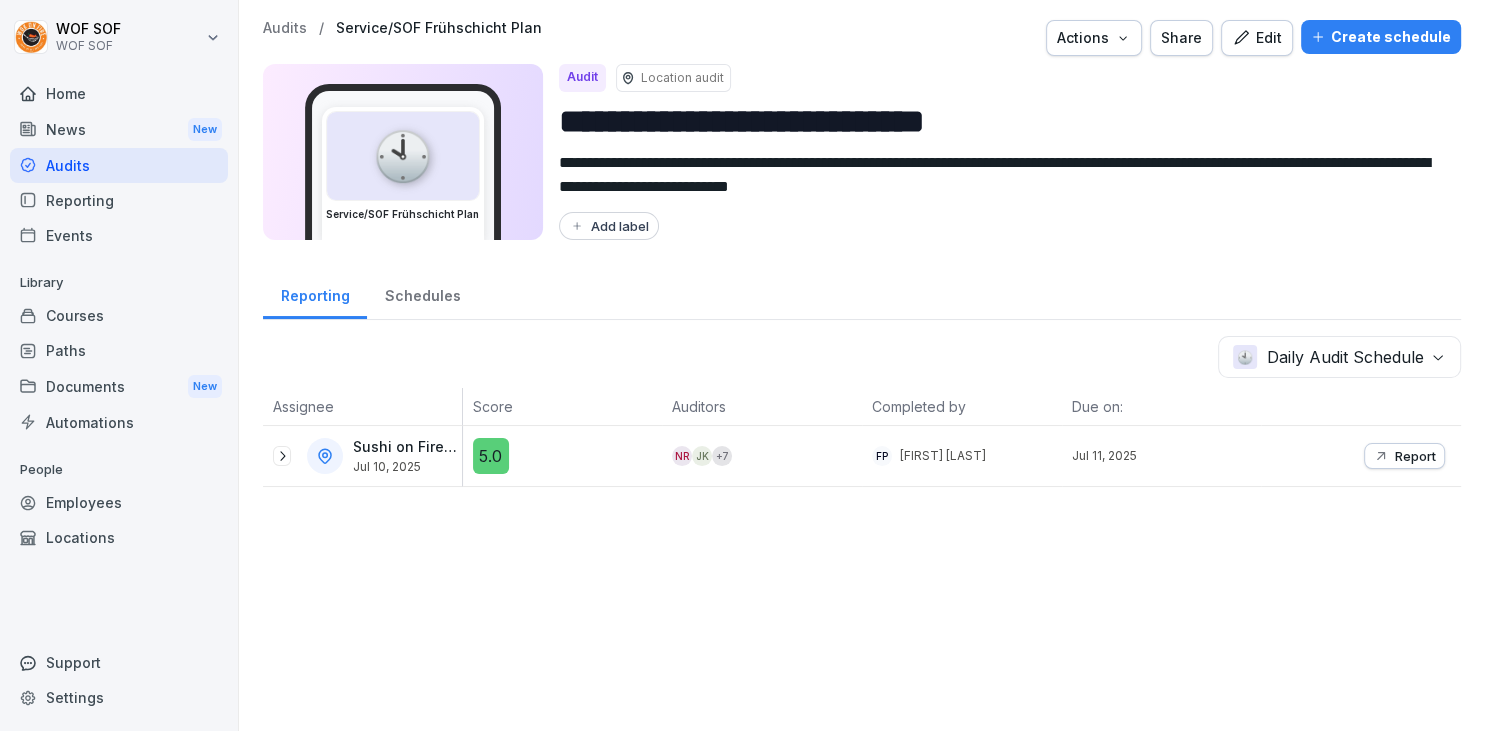 click on "Audits" at bounding box center (119, 165) 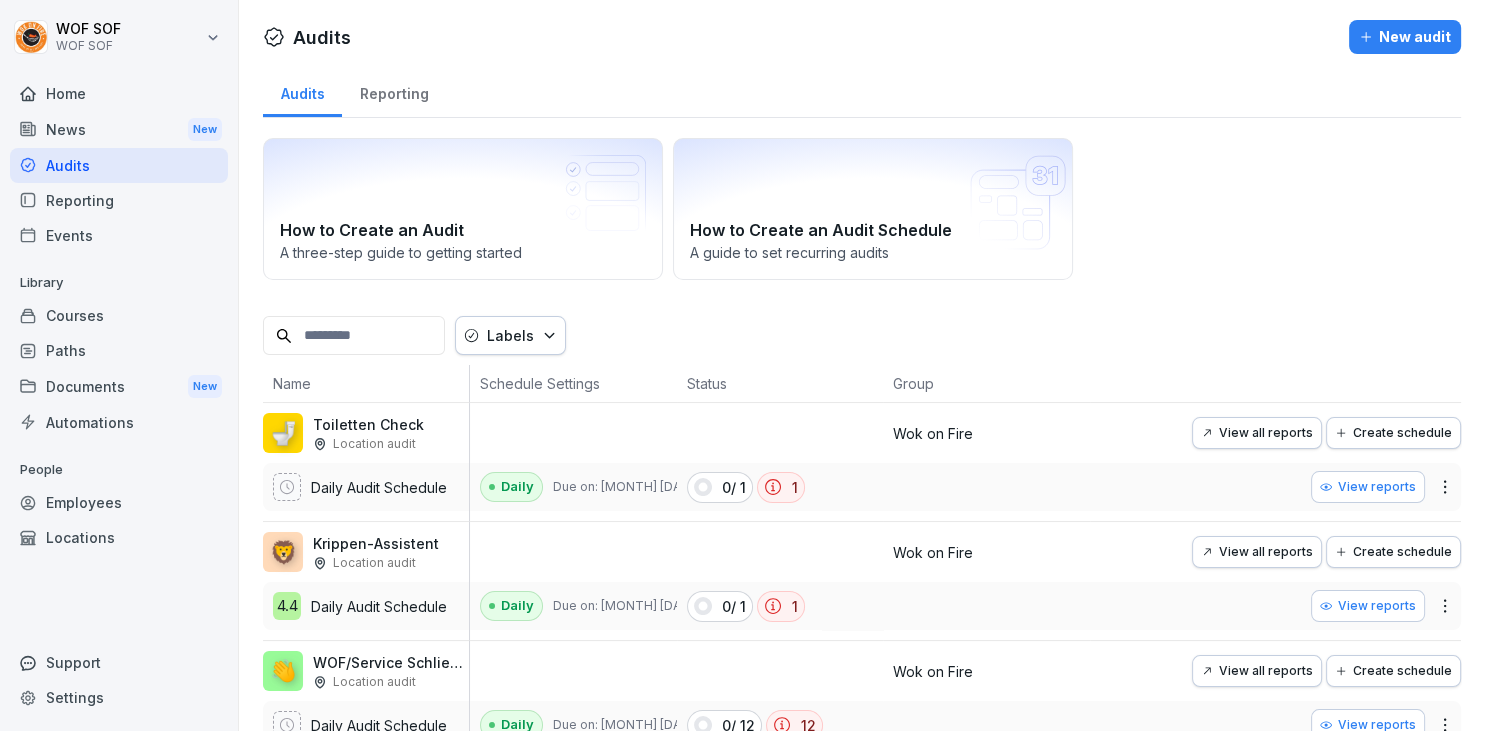 click at bounding box center (354, 335) 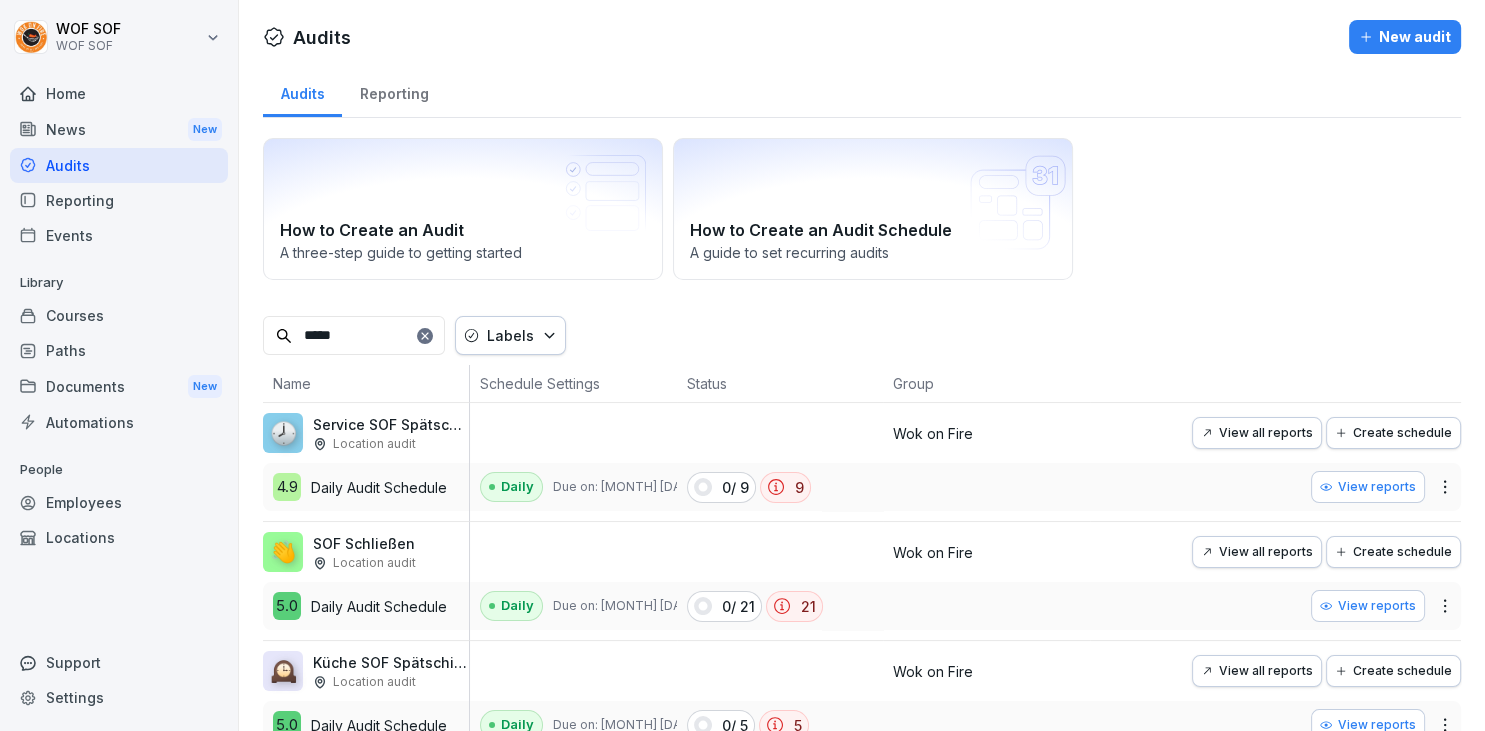 type on "*****" 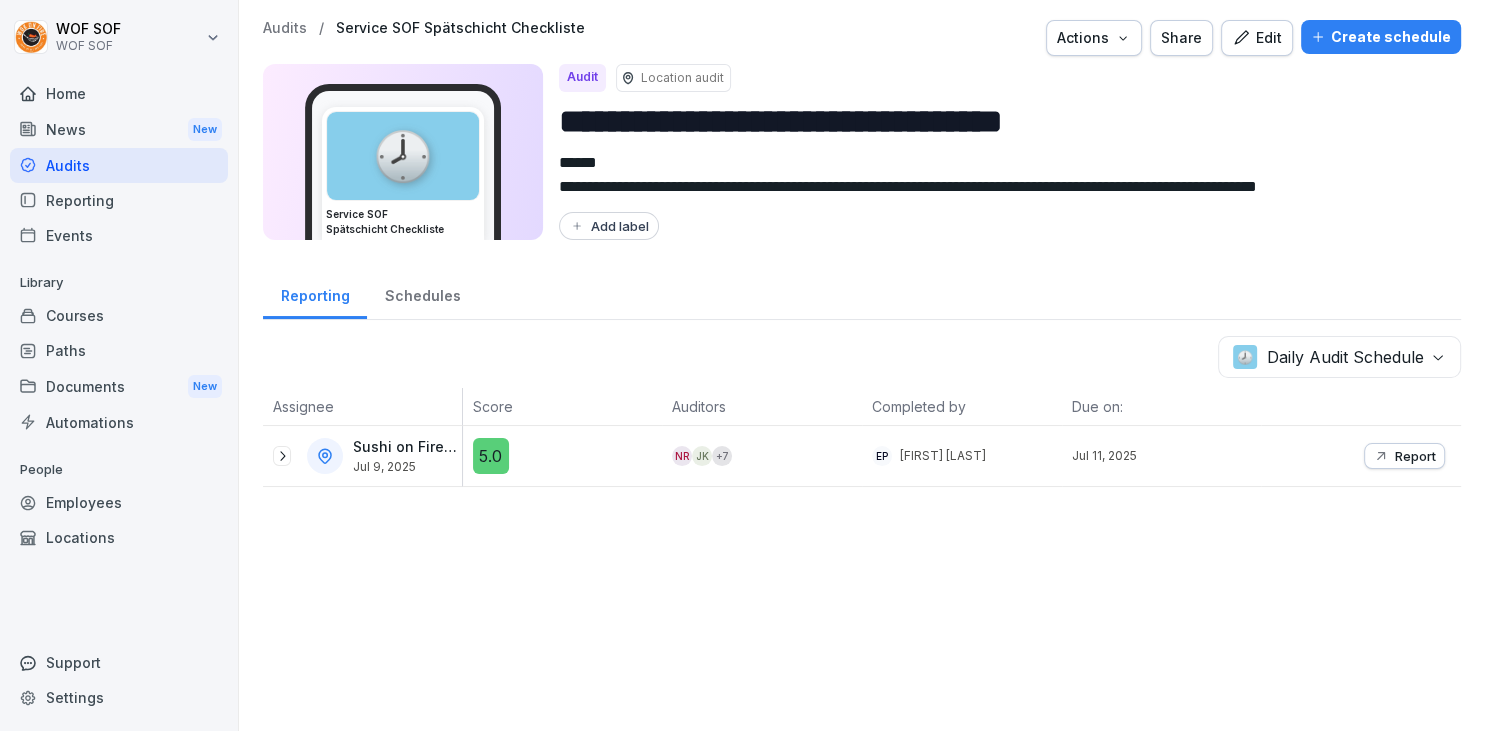 click on "Edit" at bounding box center (1257, 38) 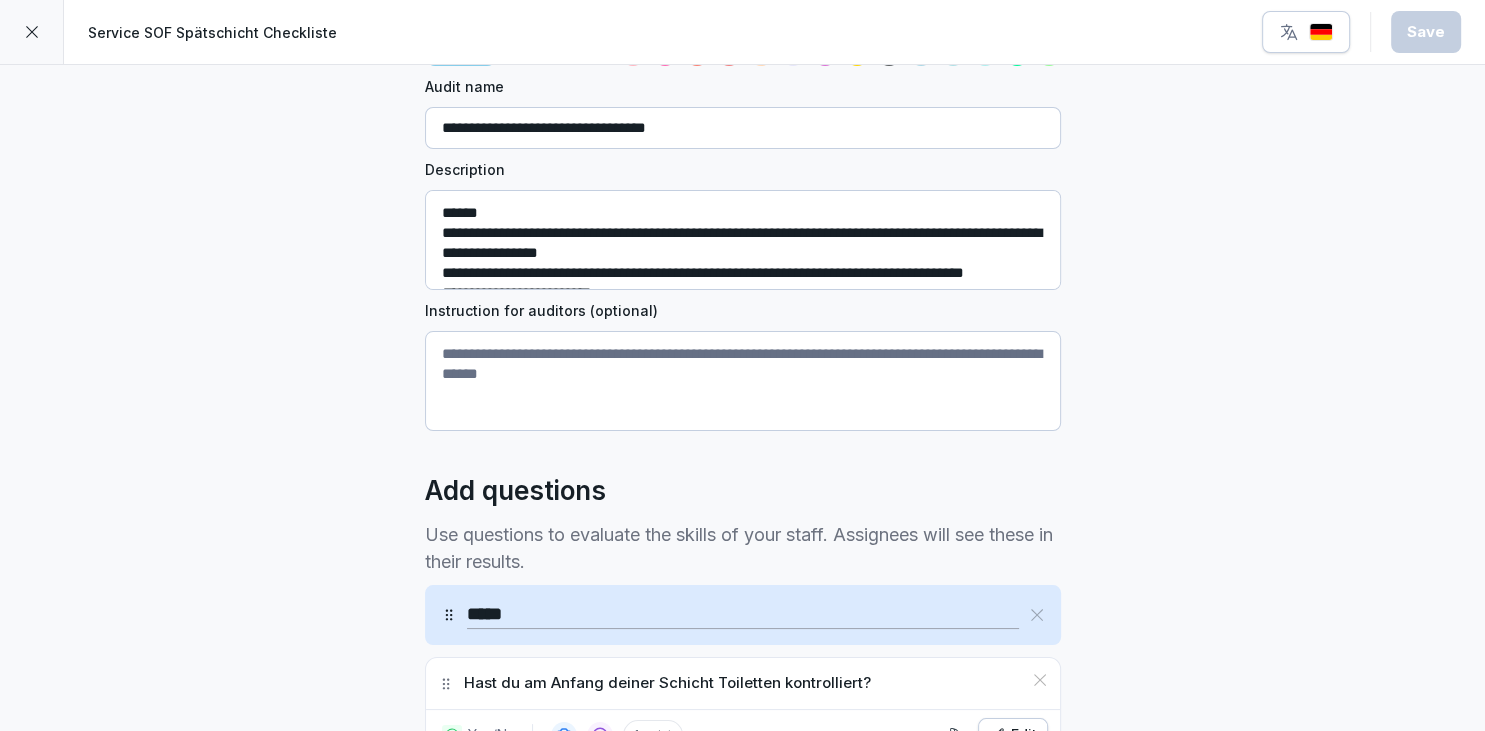 scroll, scrollTop: 0, scrollLeft: 0, axis: both 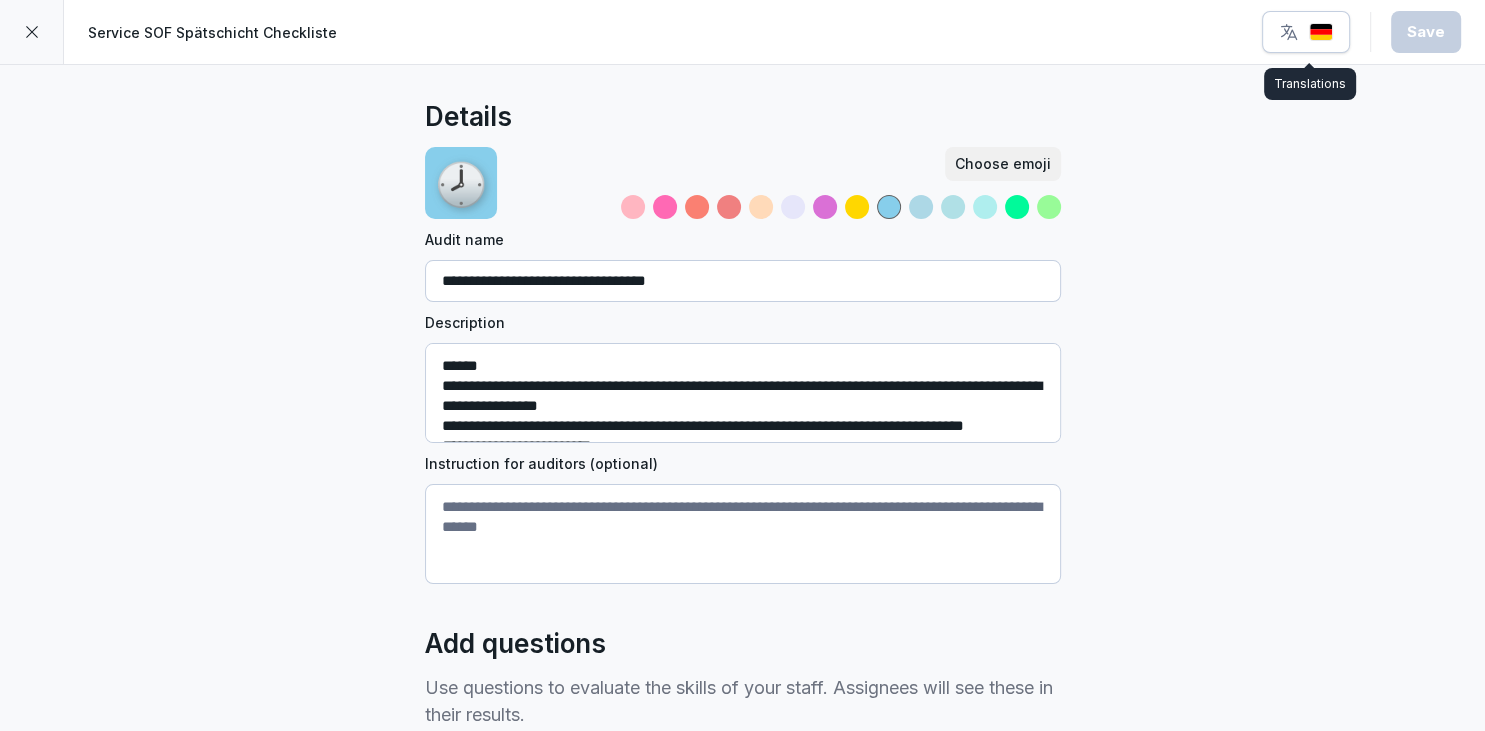 click on "Service SOF Spätschicht Checkliste Save" at bounding box center [742, 32] 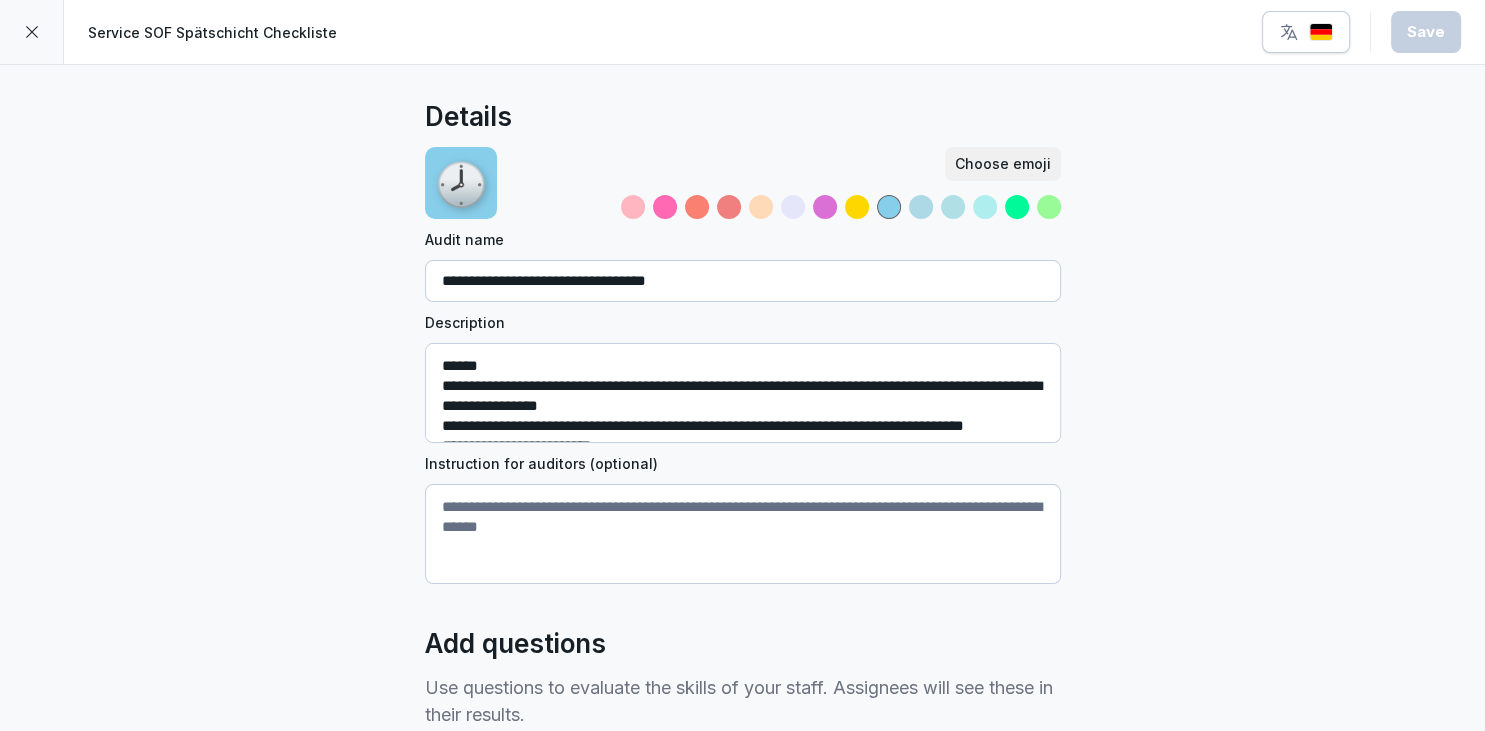 click at bounding box center [1306, 32] 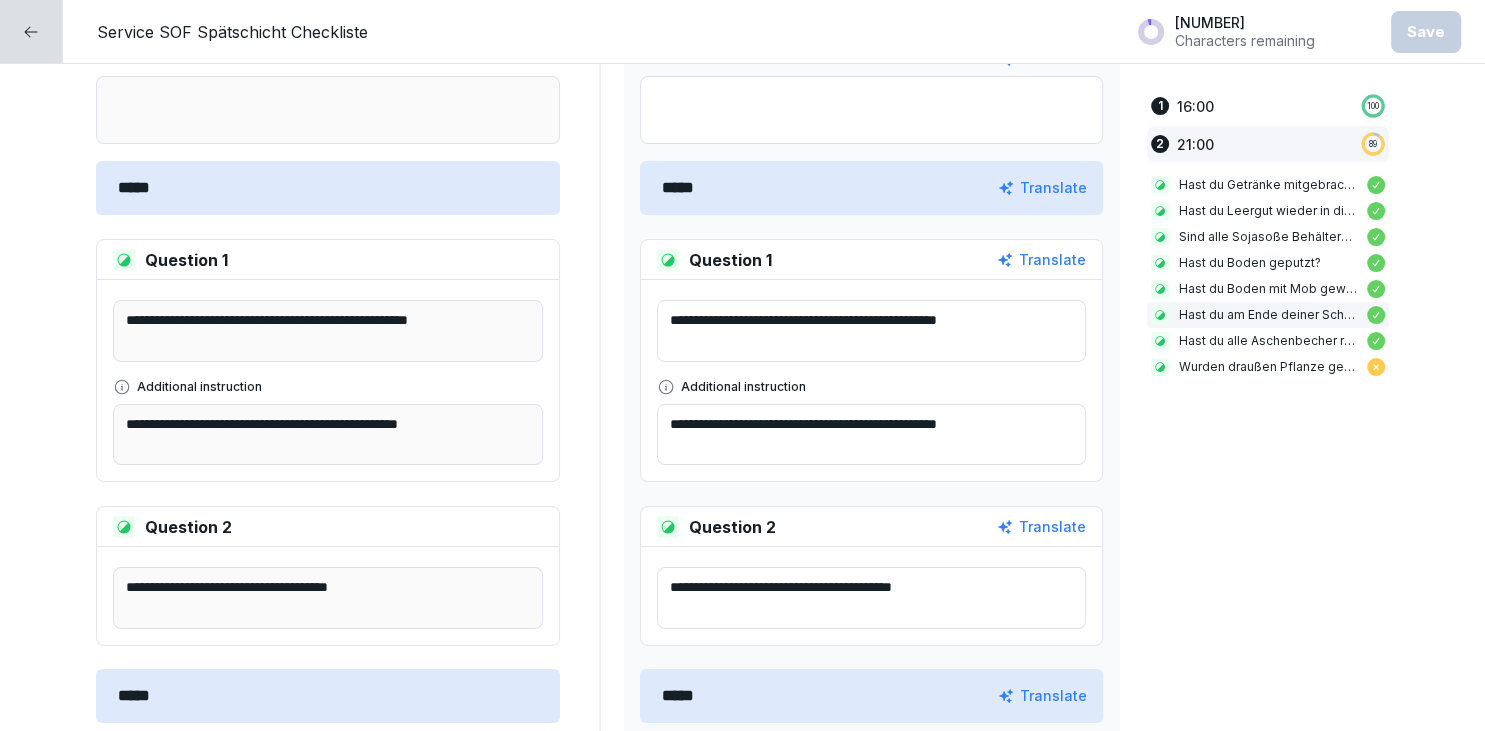 scroll, scrollTop: 100, scrollLeft: 0, axis: vertical 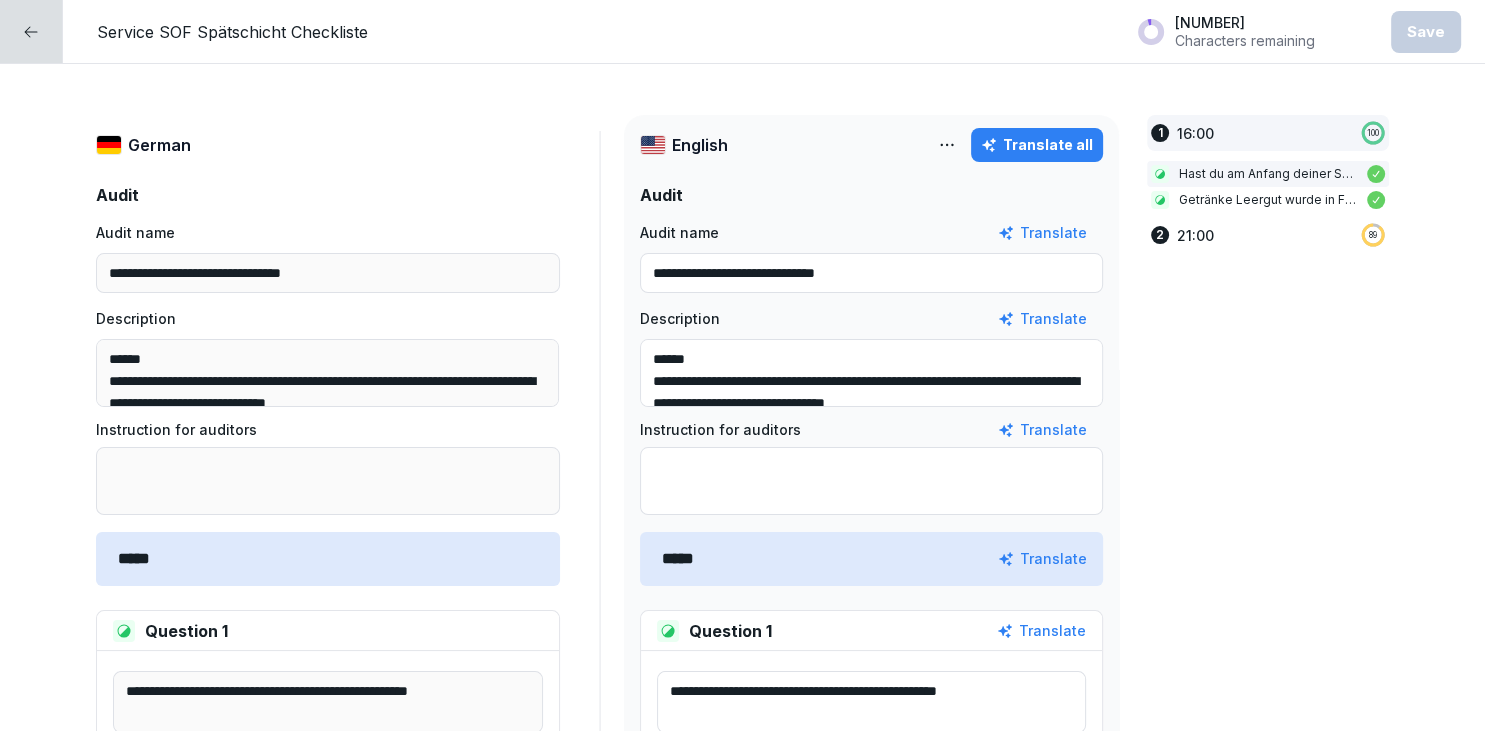 click on "Translate all" at bounding box center [1037, 145] 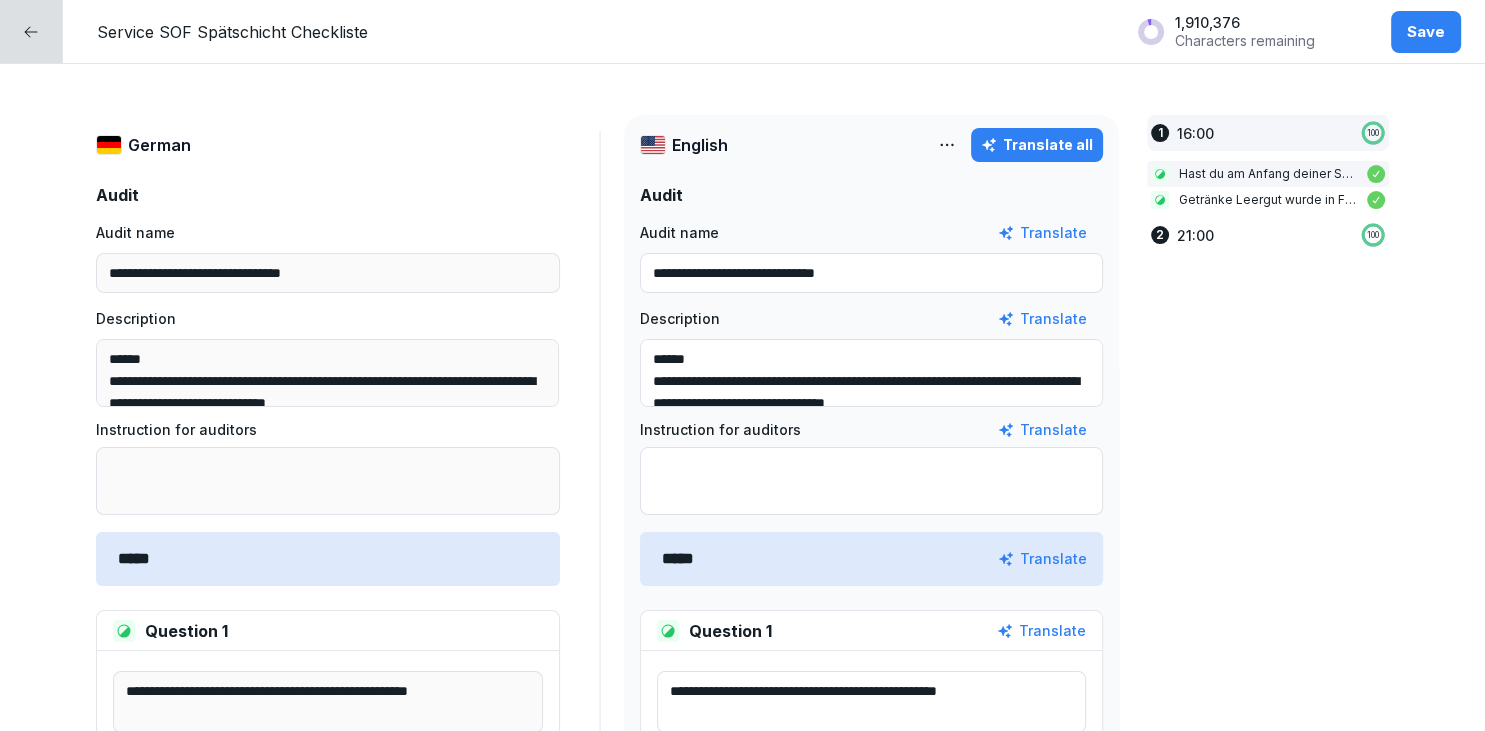 click on "Save" at bounding box center (1426, 32) 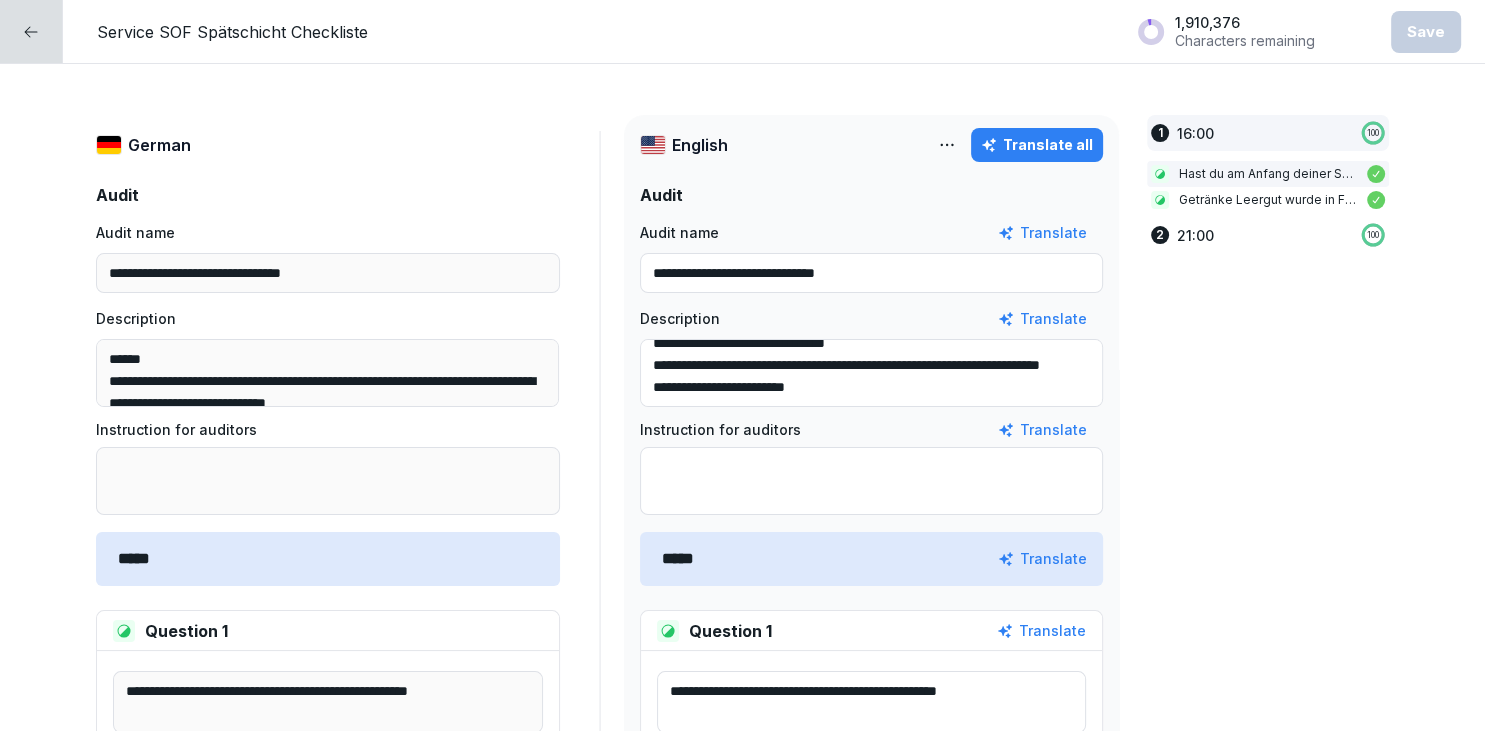 scroll, scrollTop: 0, scrollLeft: 0, axis: both 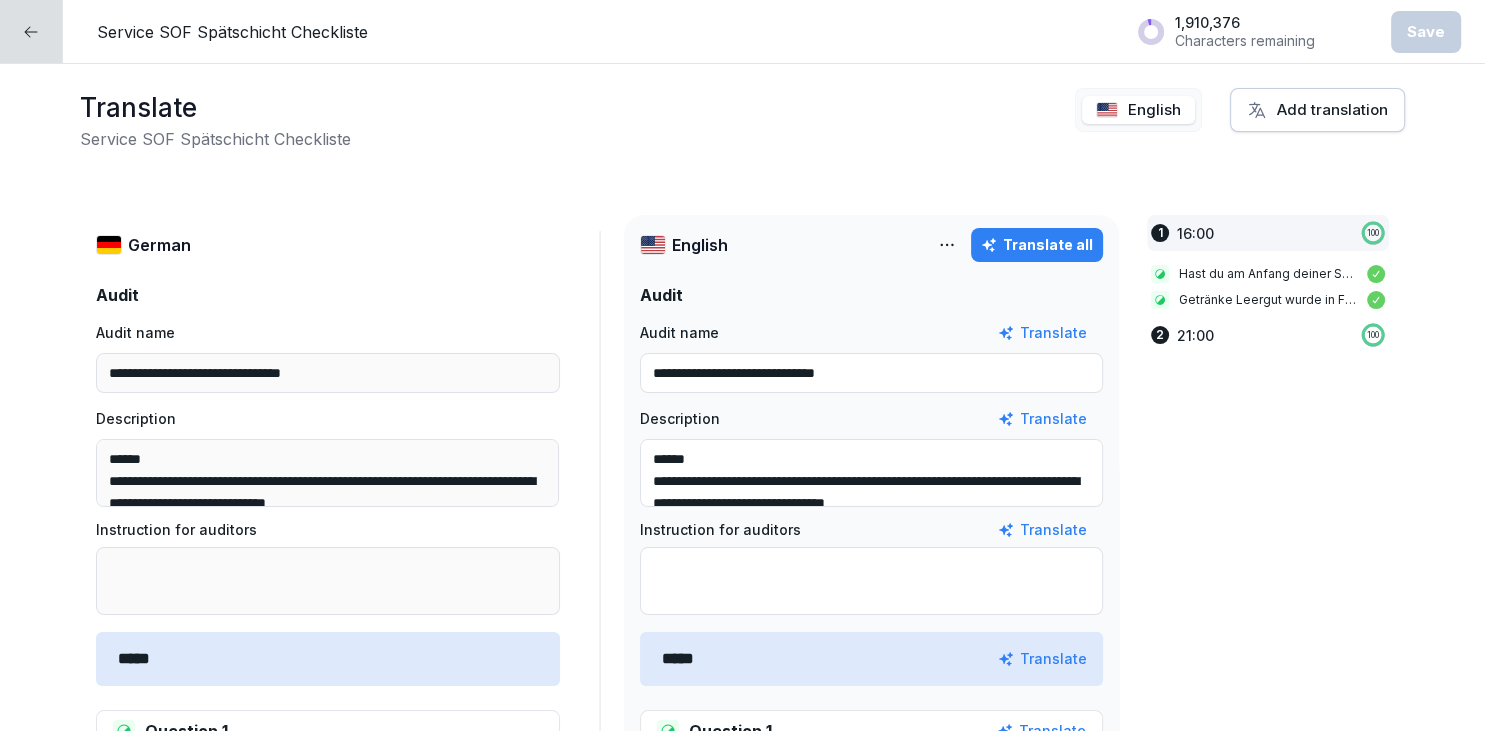 click at bounding box center (31, 31) 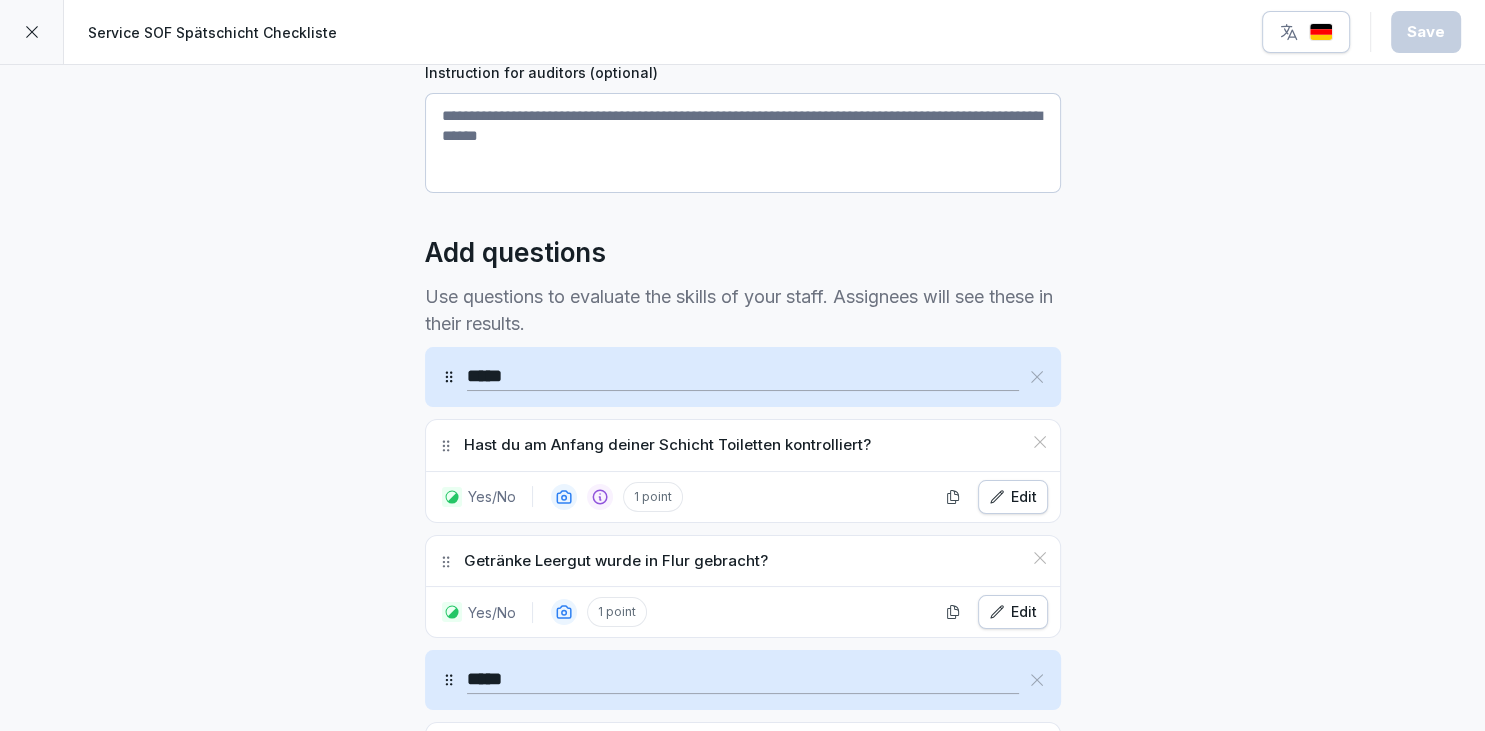 scroll, scrollTop: 0, scrollLeft: 0, axis: both 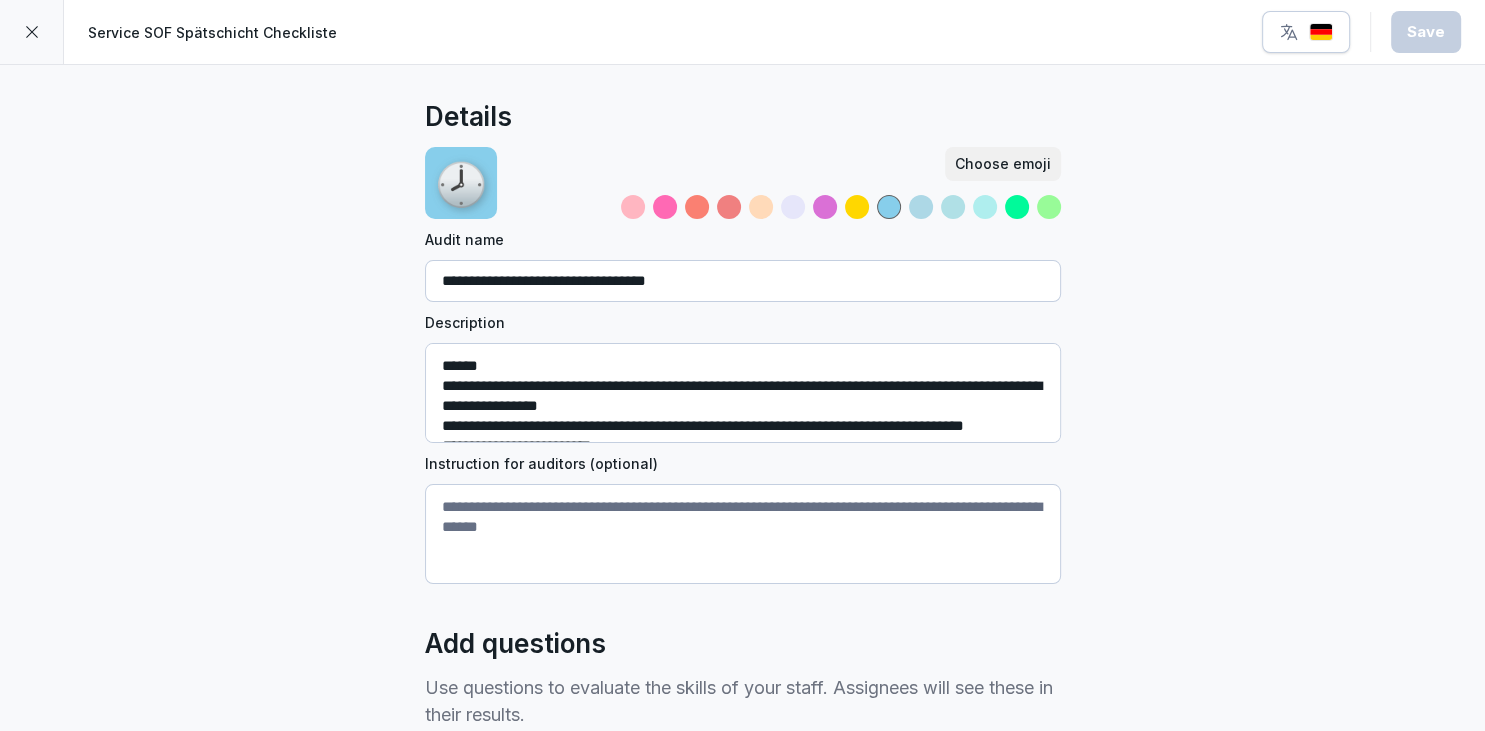 click 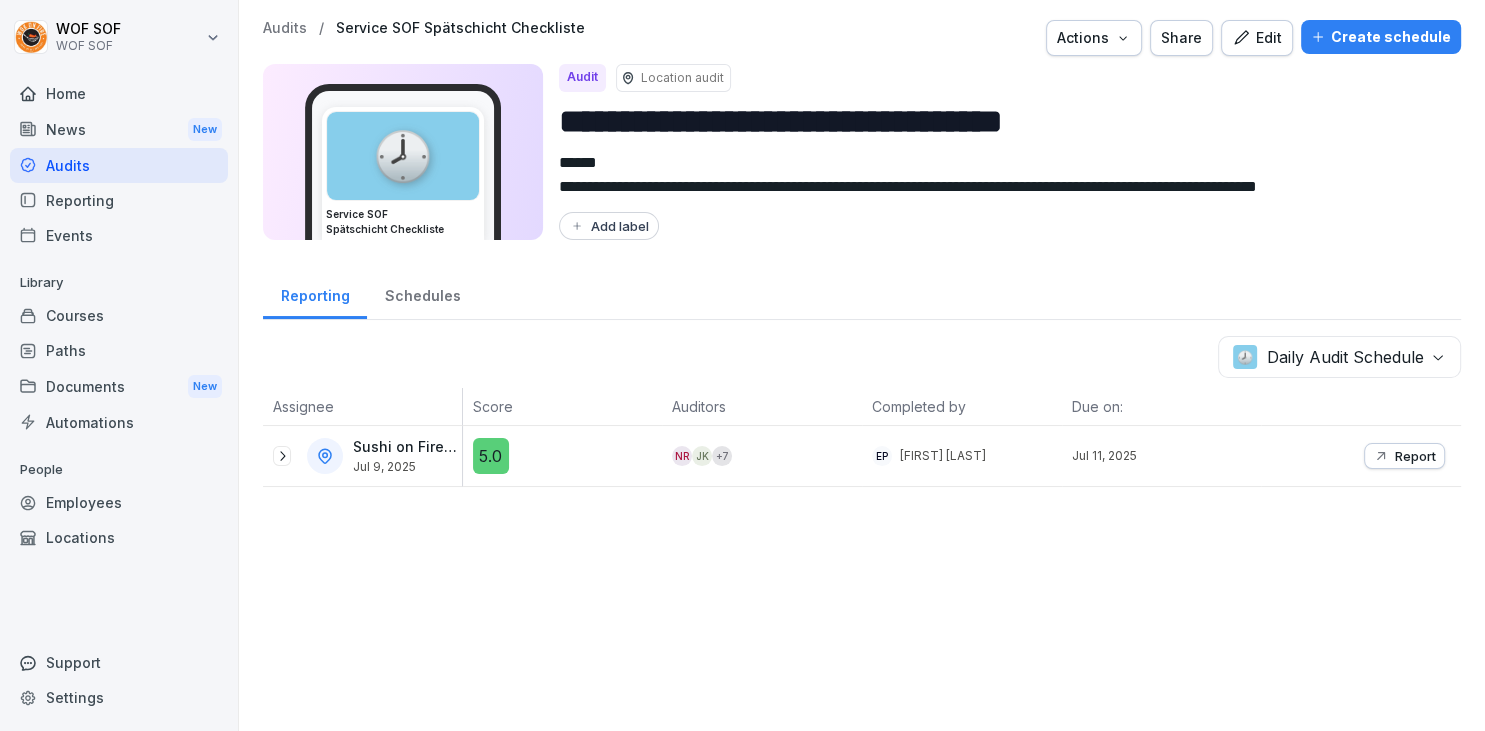 click on "Courses" at bounding box center (119, 315) 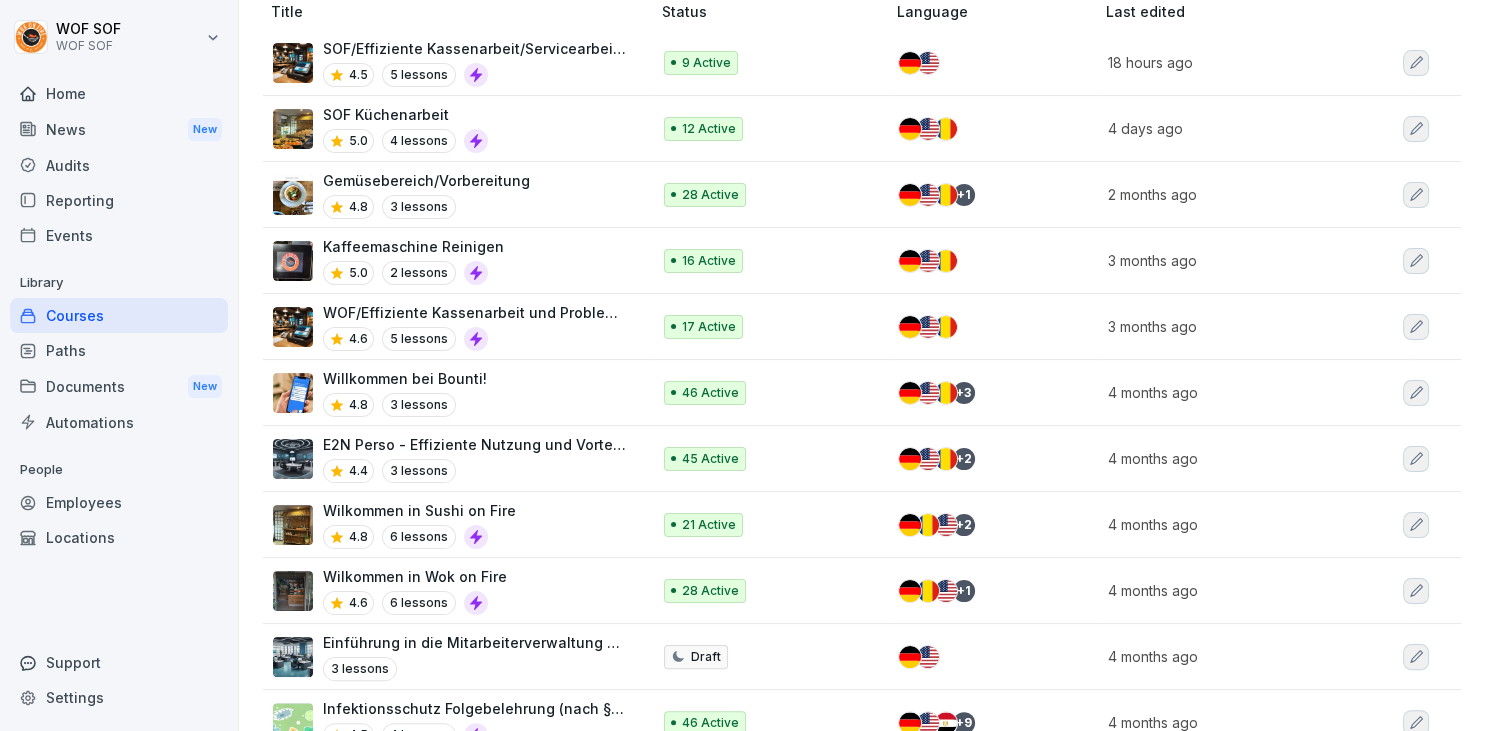 scroll, scrollTop: 227, scrollLeft: 0, axis: vertical 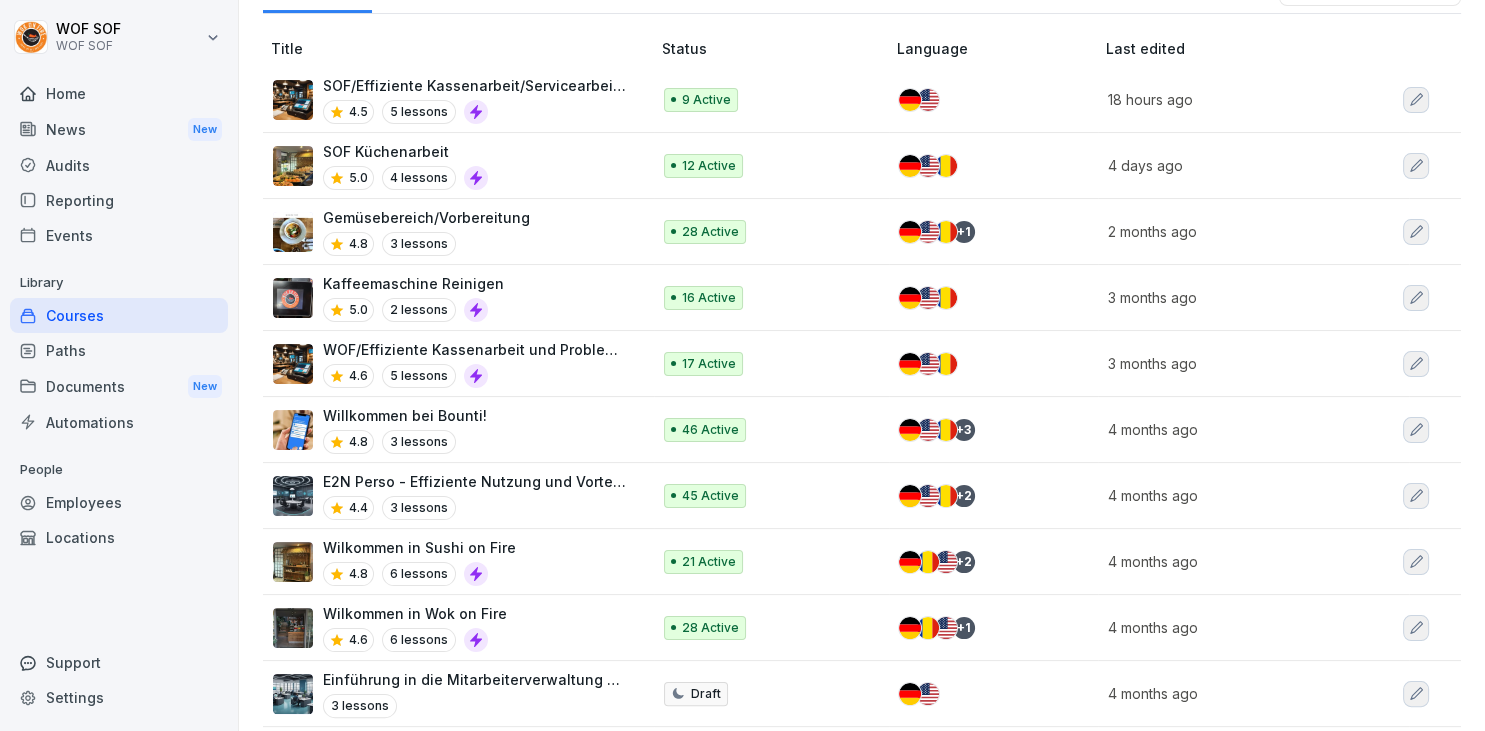 click on "4.5 5 lessons" at bounding box center [476, 112] 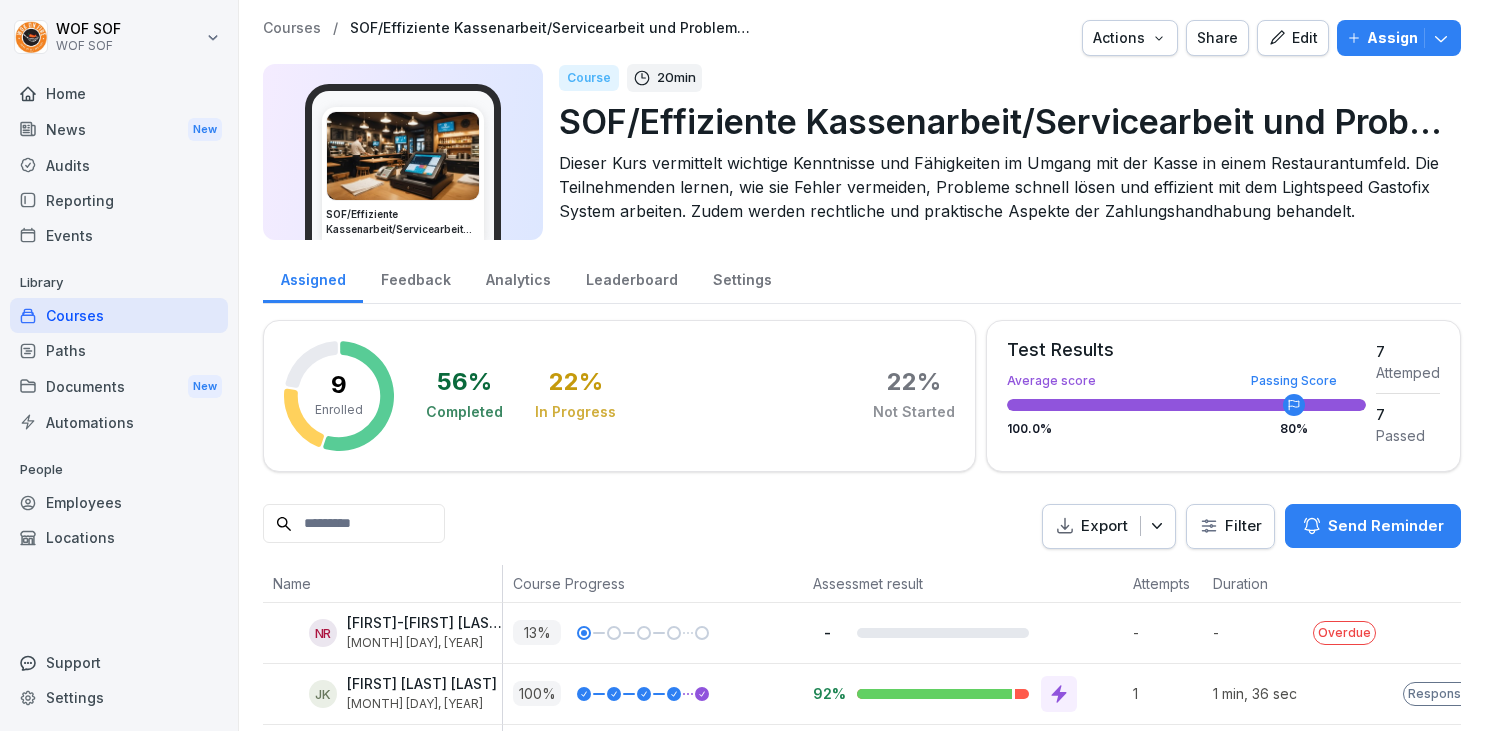 scroll, scrollTop: 0, scrollLeft: 0, axis: both 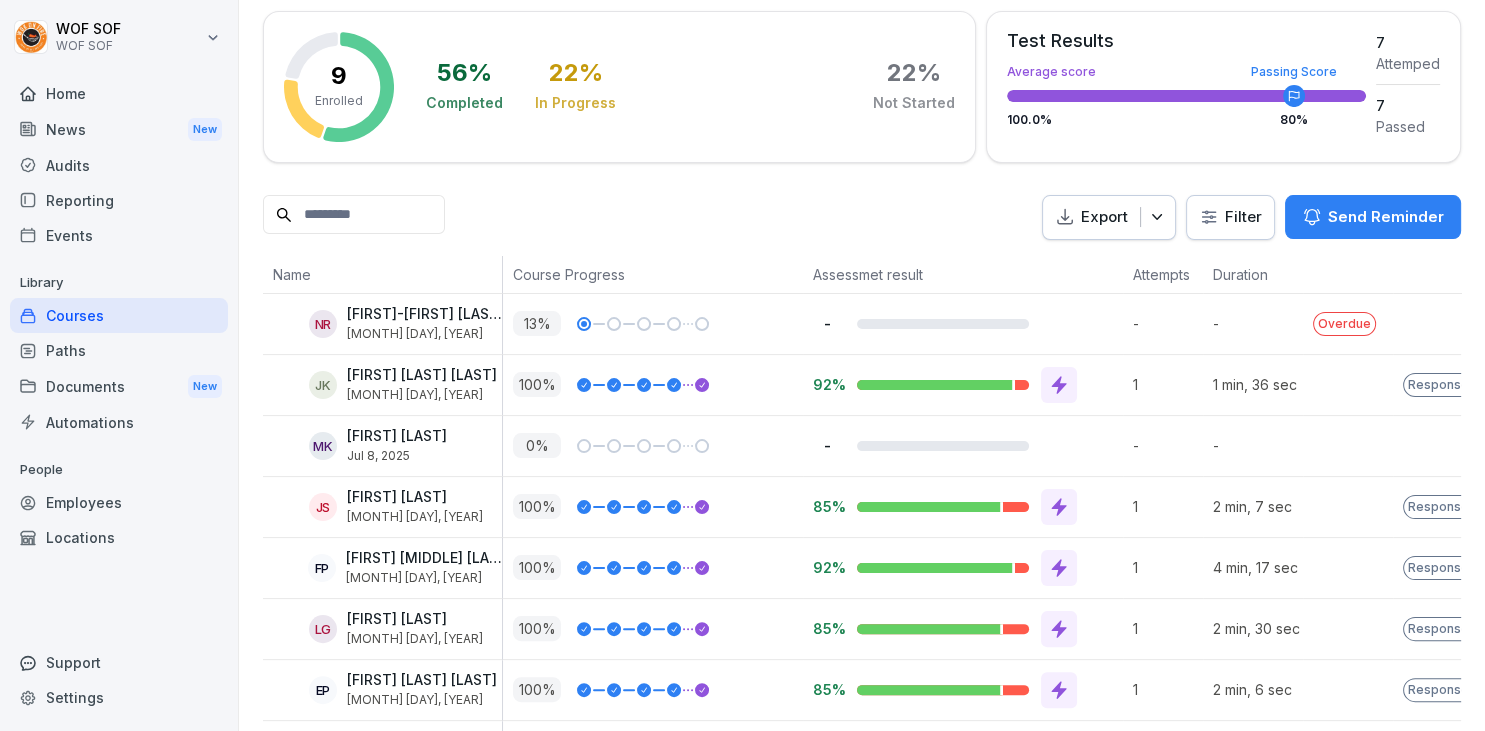 click on "Send Reminder" at bounding box center [1386, 217] 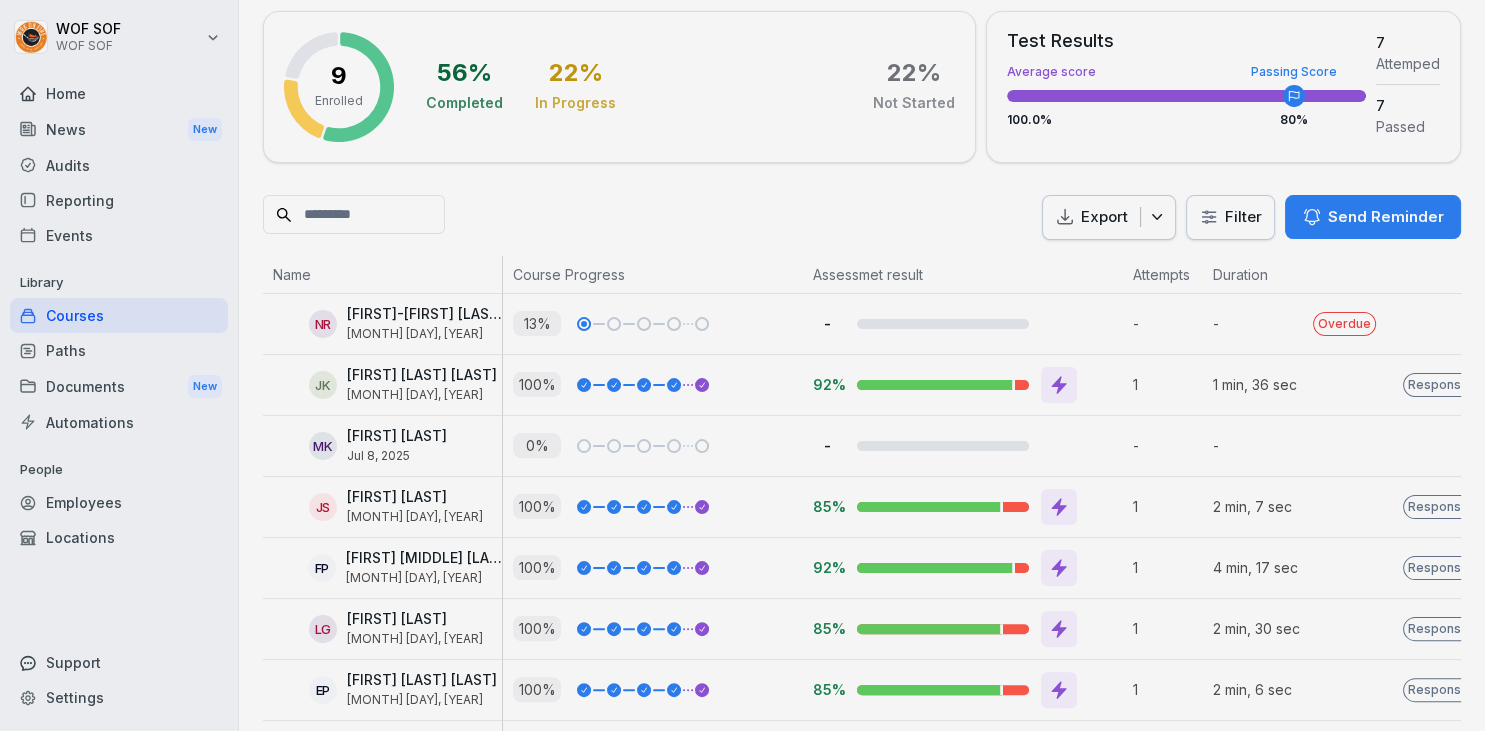 scroll, scrollTop: 309, scrollLeft: 0, axis: vertical 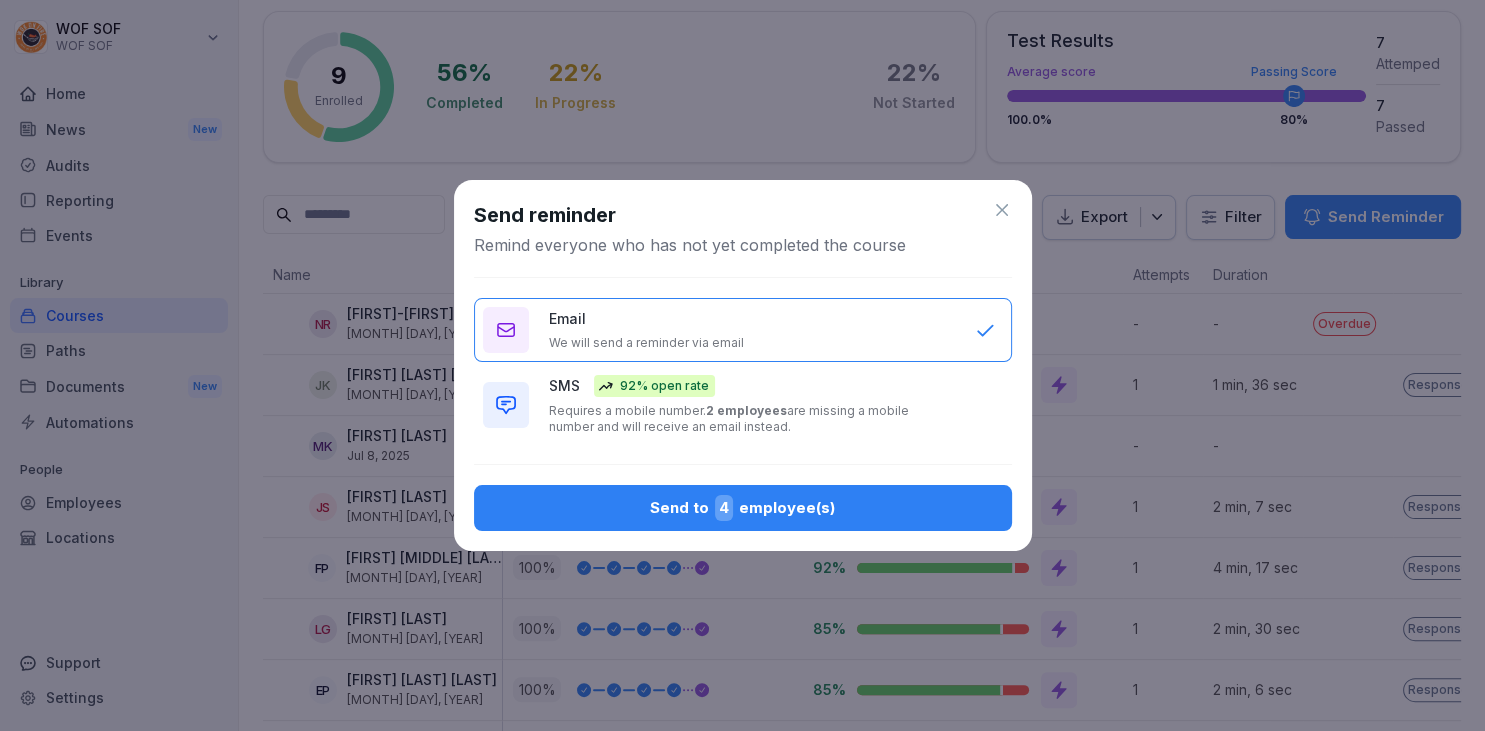 click on "Send to  4  employee(s)" at bounding box center [743, 508] 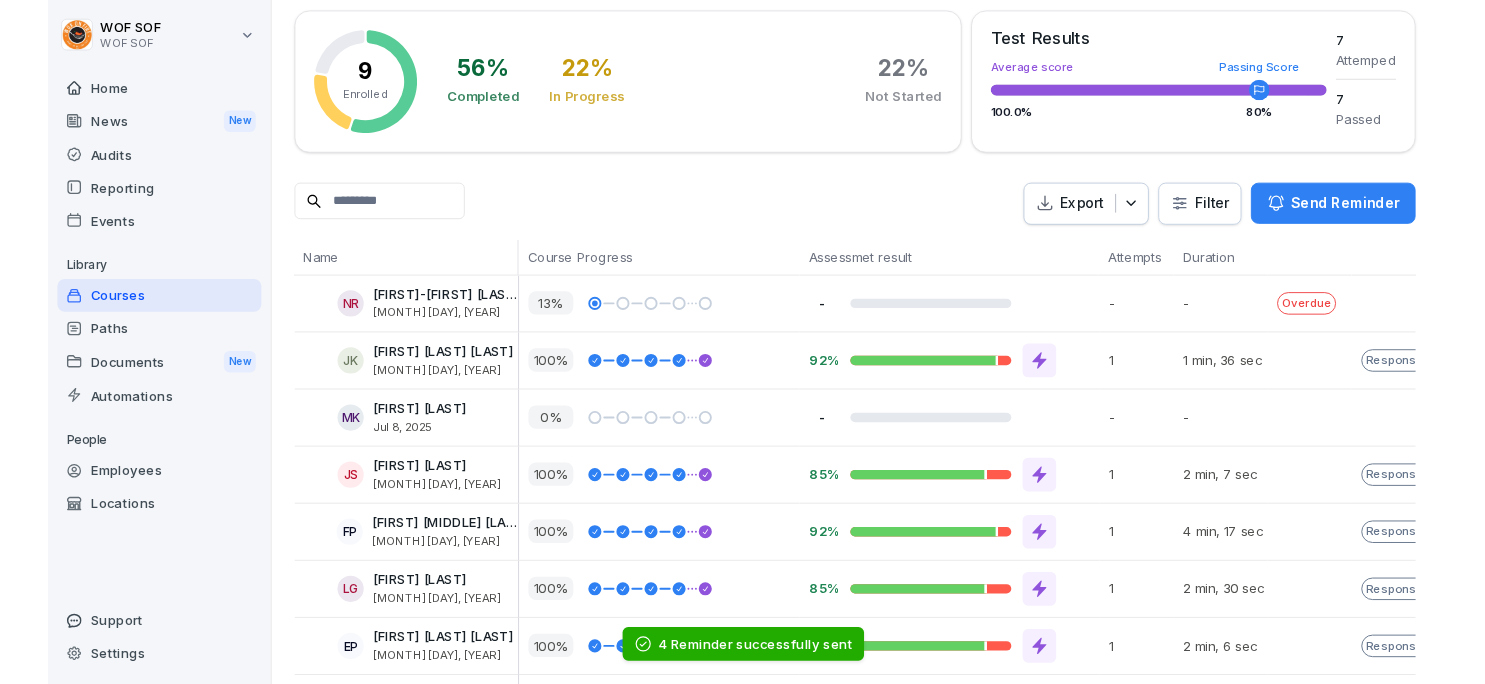 scroll, scrollTop: 309, scrollLeft: 0, axis: vertical 